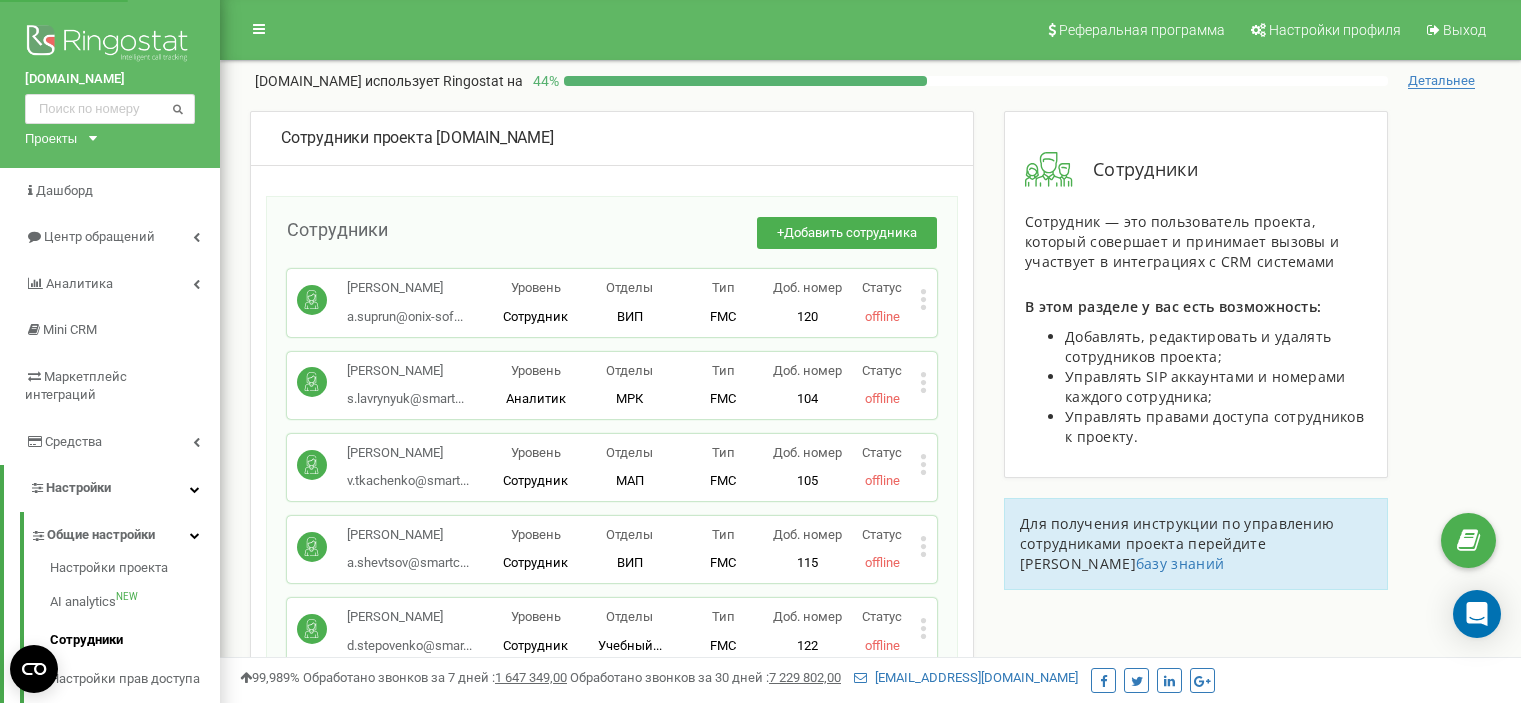 scroll, scrollTop: 0, scrollLeft: 0, axis: both 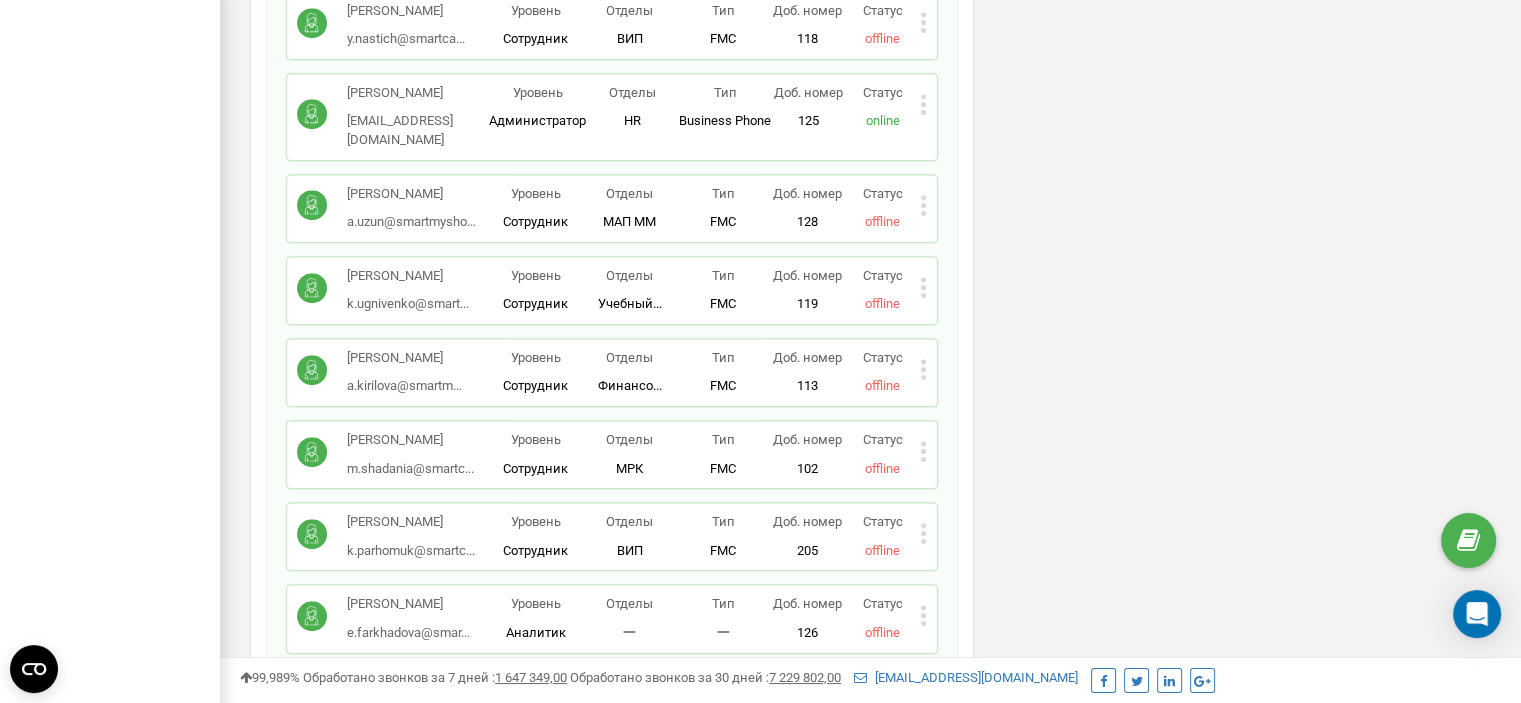 click 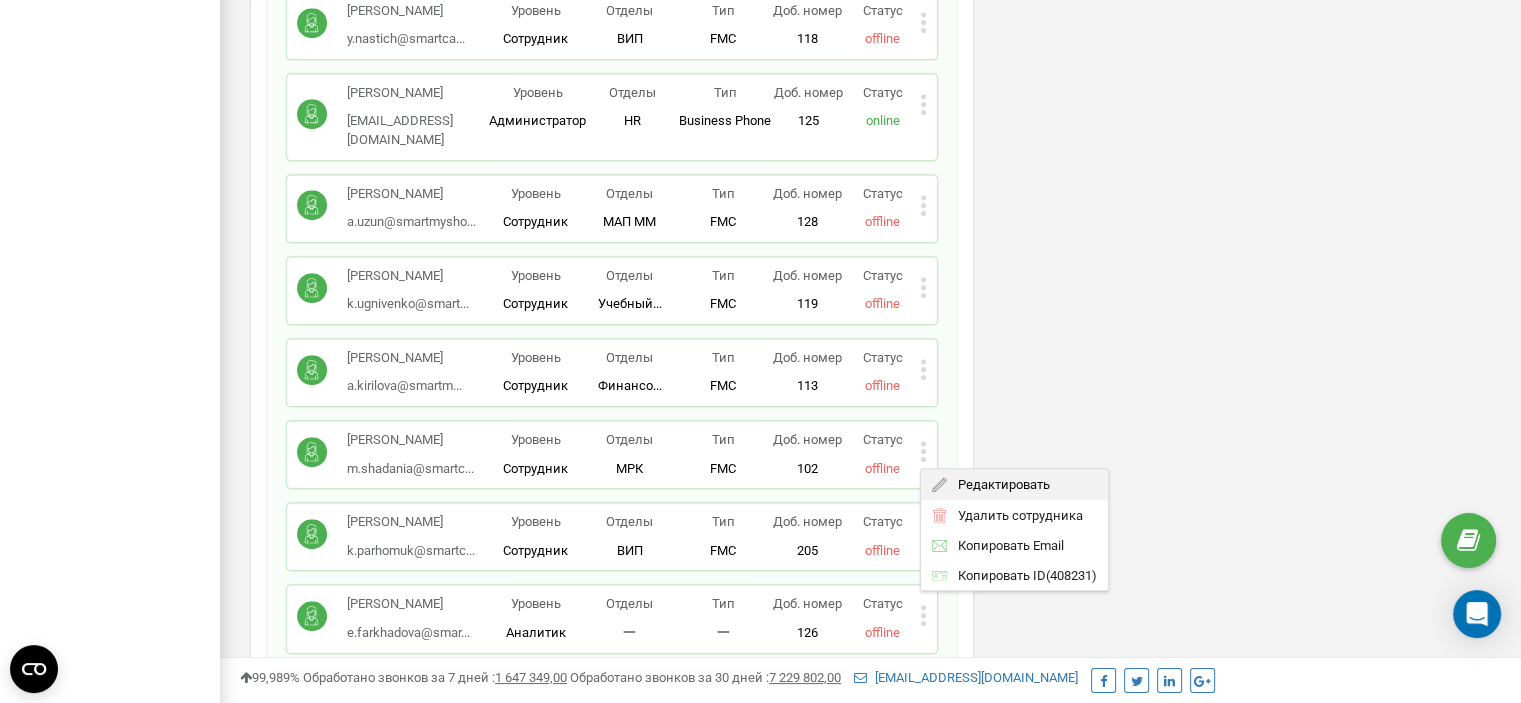 click on "Редактировать" at bounding box center [998, 483] 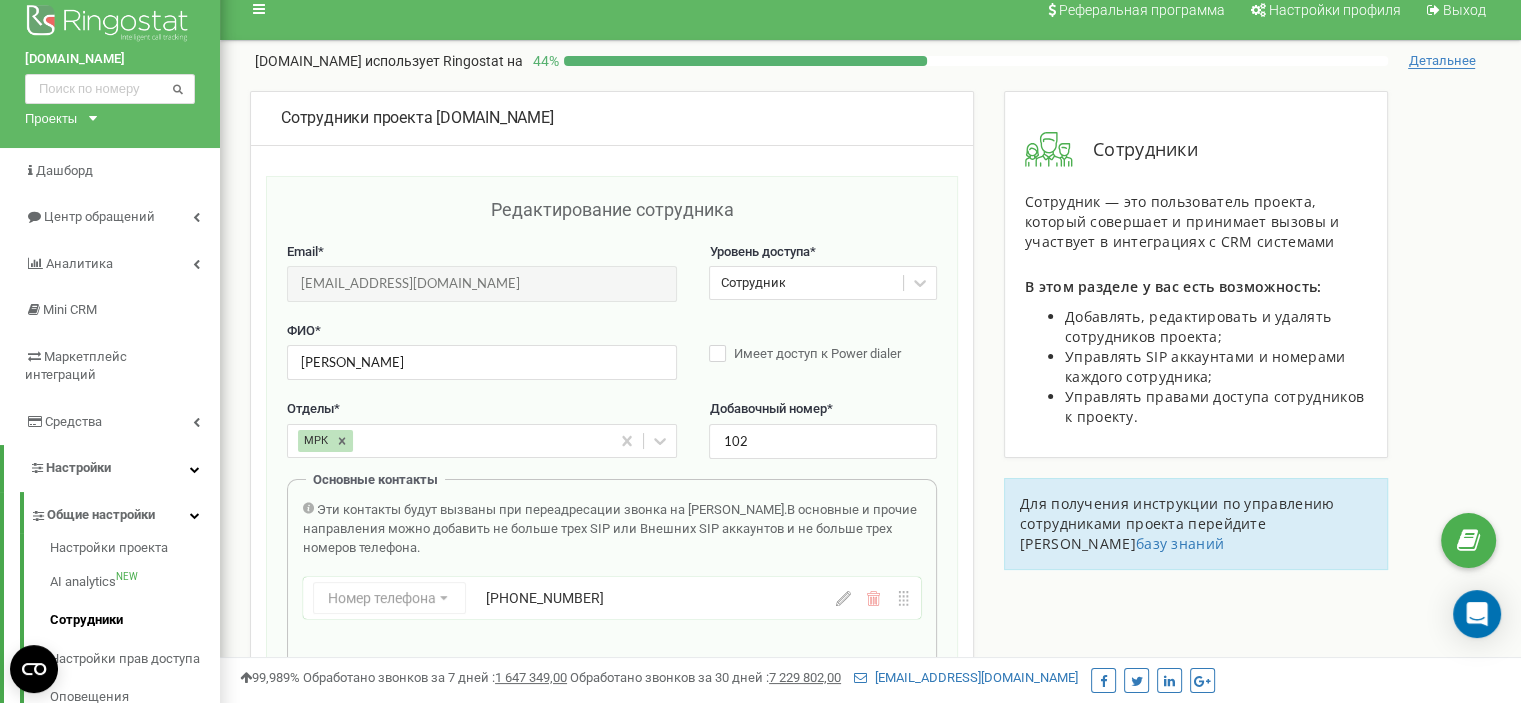 scroll, scrollTop: 0, scrollLeft: 0, axis: both 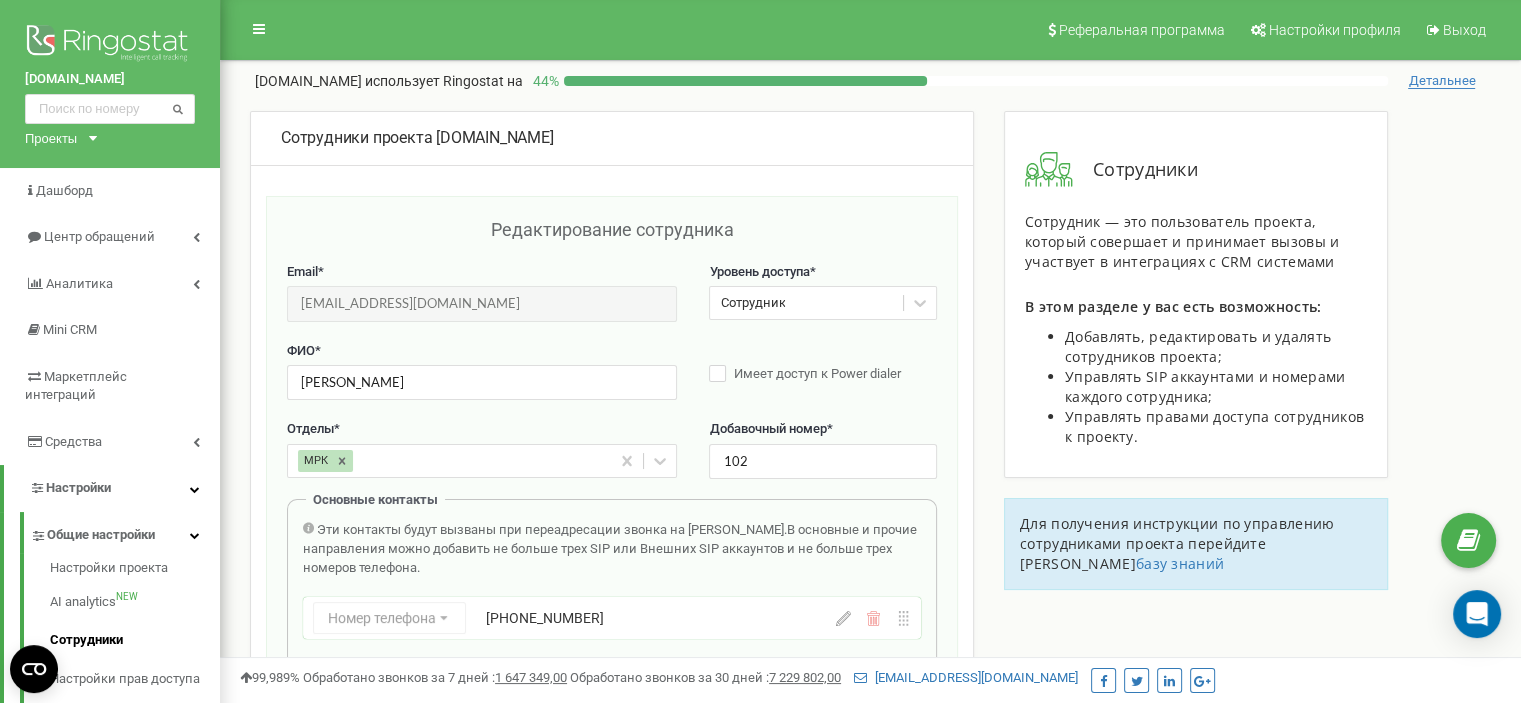 click on "Сотрудники проекта    smartcafe.com.ua Редактирование сотрудника Email * m.shadania@smartcafe.com.ua Email недоступен для редактирования. Вы можете создать нового сотрудника и перепривязать к нему SIP аккаунты в разделе "SIP аккаунты". Уровень доступа * Сотрудник ФИО * Мамука Шадания   Имеет доступ к Power dialer Отделы * МРК Добавочный номер * 102 Основные контакты Эти контакты будут вызваны при переадресации звонка на Сотрудника.  В основные и прочие направления можно добавить не больше трех SIP или Внешних SIP аккаунтов и не больше трех номеров телефона. Номер телефона Номер телефона SIP" at bounding box center (870, 981) 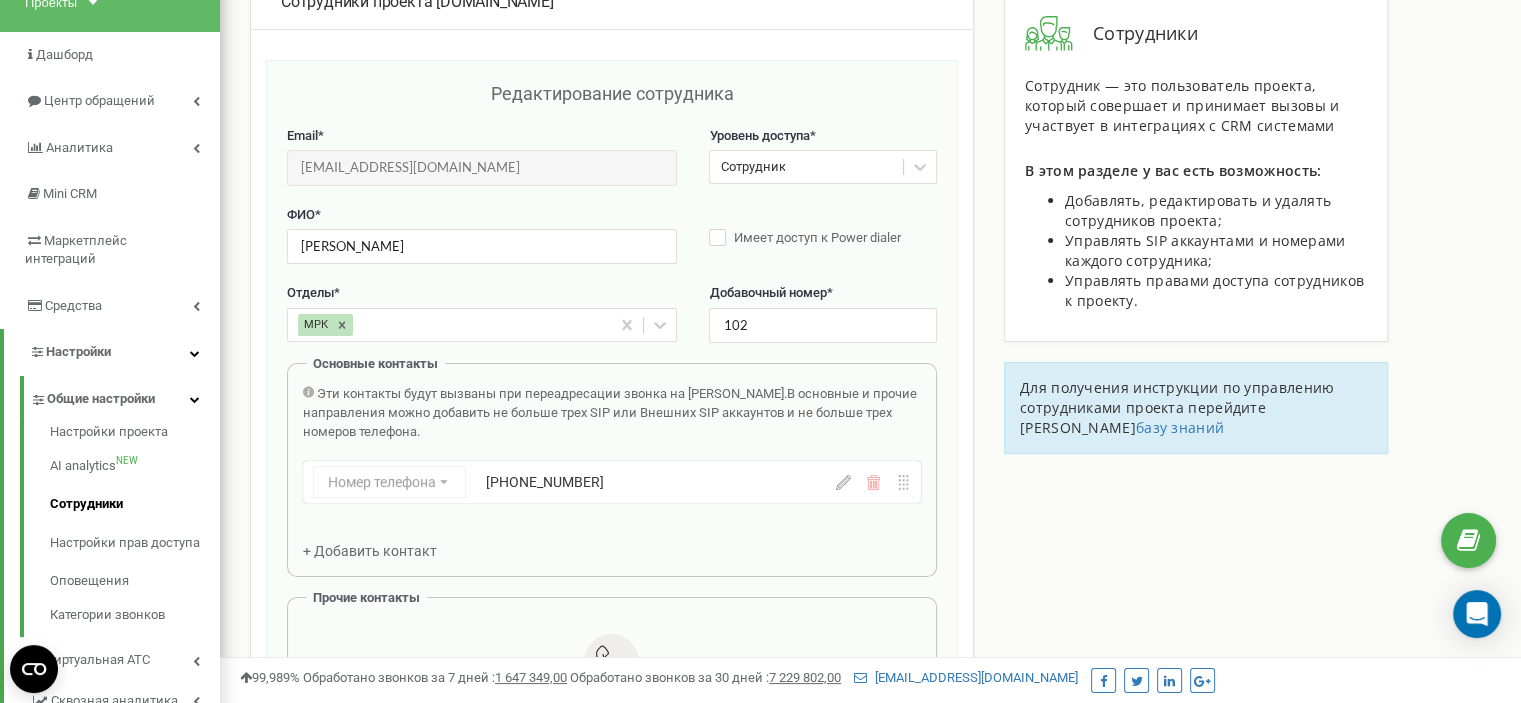 scroll, scrollTop: 200, scrollLeft: 0, axis: vertical 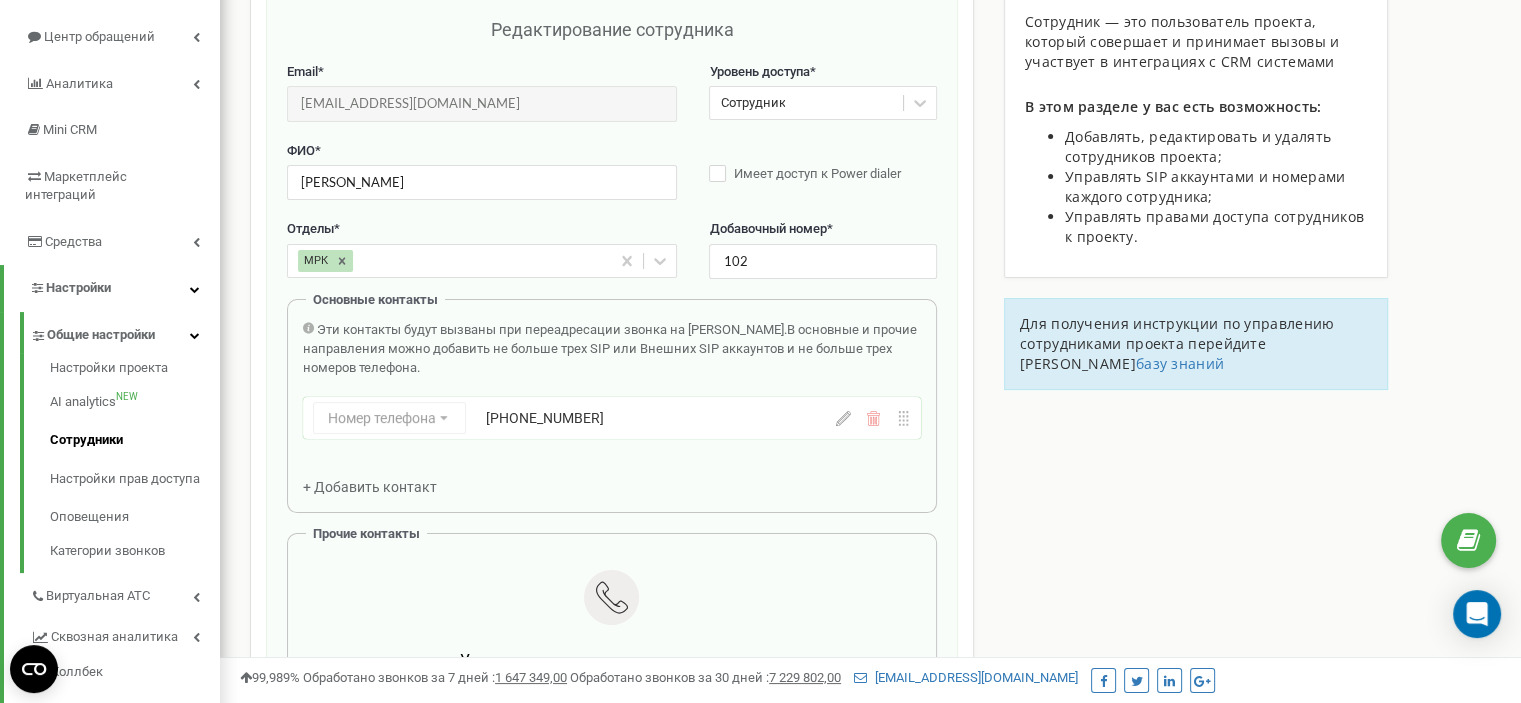 click on "+ Добавить контакт" at bounding box center [370, 487] 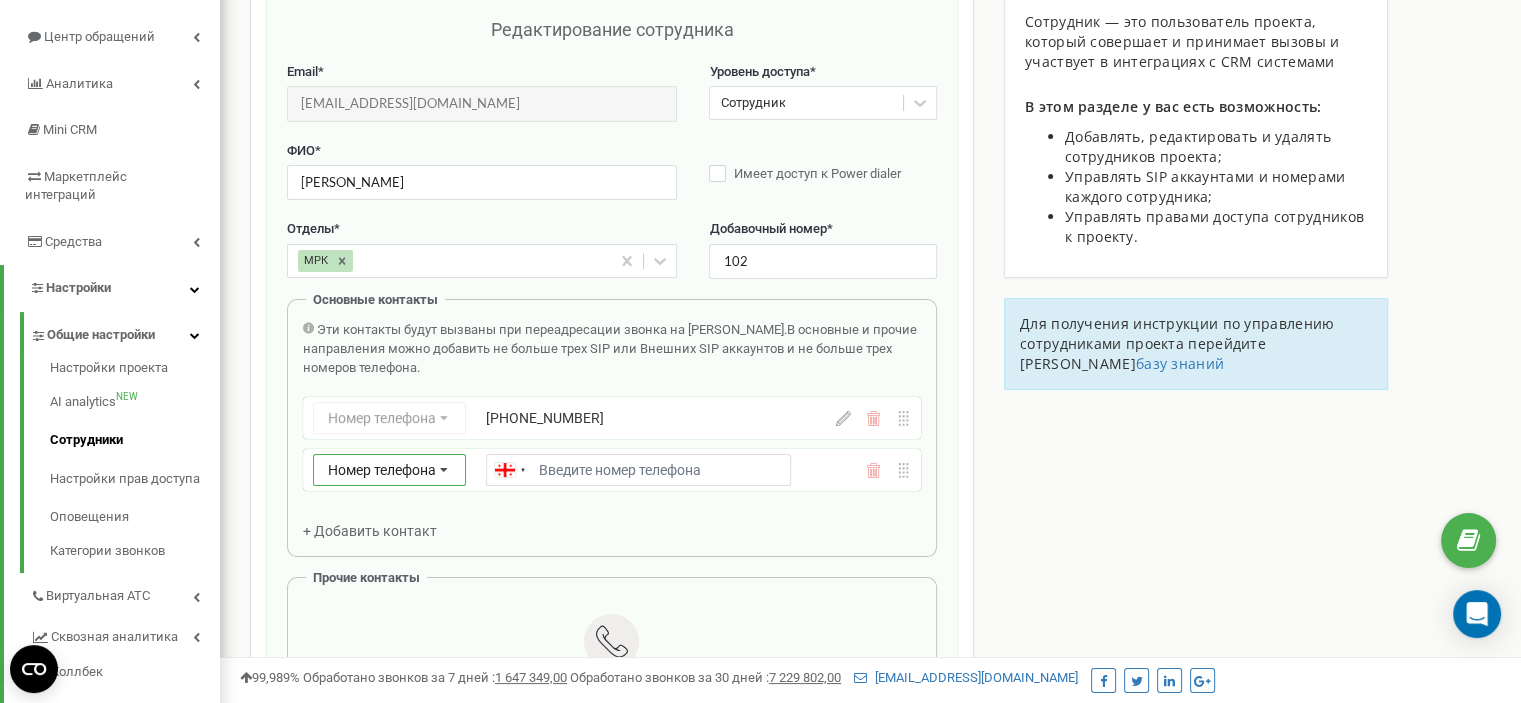 click on "Номер телефона" at bounding box center (382, 470) 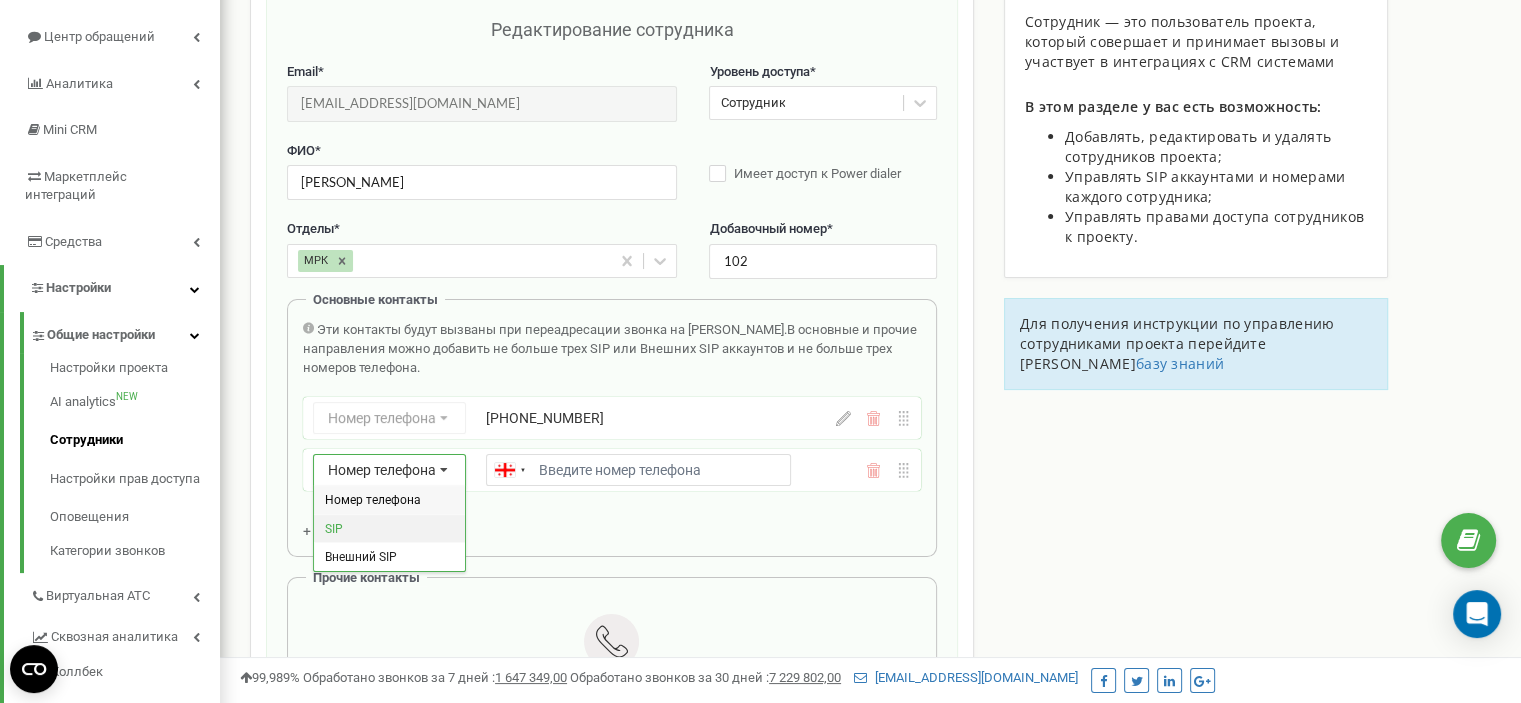 click on "SIP" at bounding box center (389, 528) 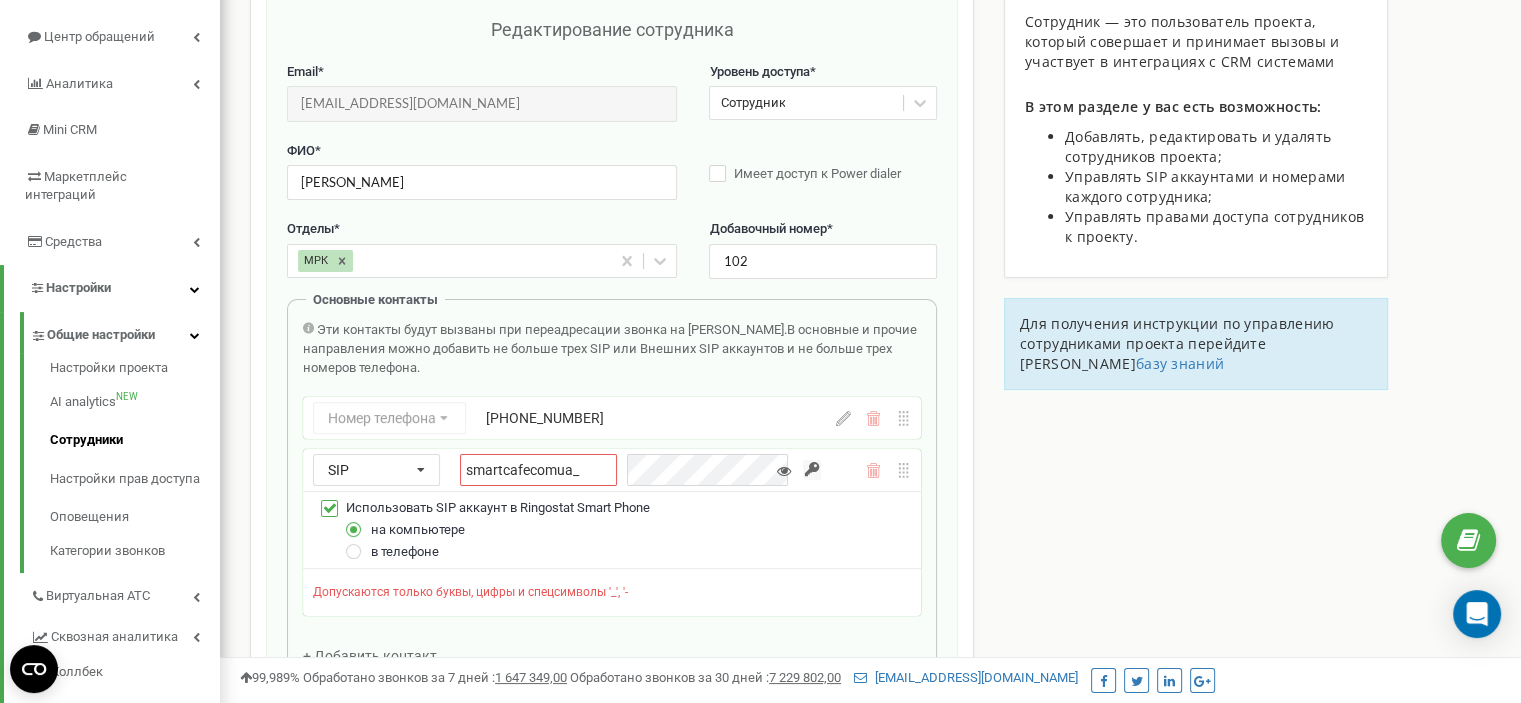 click on "Редактирование сотрудника Email * m.shadania@smartcafe.com.ua Email недоступен для редактирования. Вы можете создать нового сотрудника и перепривязать к нему SIP аккаунты в разделе "SIP аккаунты". Уровень доступа * Сотрудник ФИО * Мамука Шадания   Имеет доступ к Power dialer Отделы * МРК Добавочный номер * 102 Основные контакты Эти контакты будут вызваны при переадресации звонка на Сотрудника.  В основные и прочие направления можно добавить не больше трех SIP или Внешних SIP аккаунтов и не больше трех номеров телефона. Номер телефона Номер телефона SIP Внешний SIP +380634621578           SIP SIP smartcafecomua_" at bounding box center [612, 535] 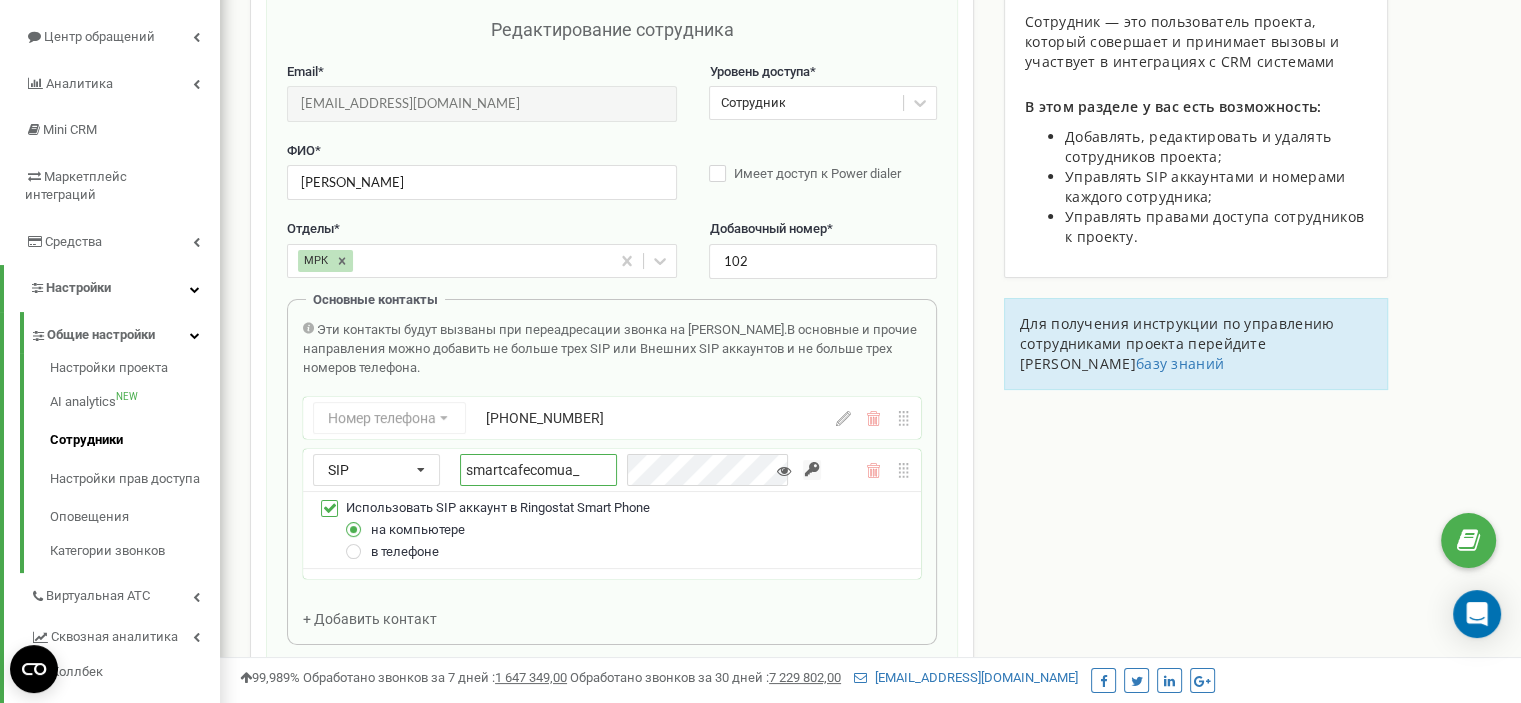click on "smartcafecomua_" at bounding box center [538, 470] 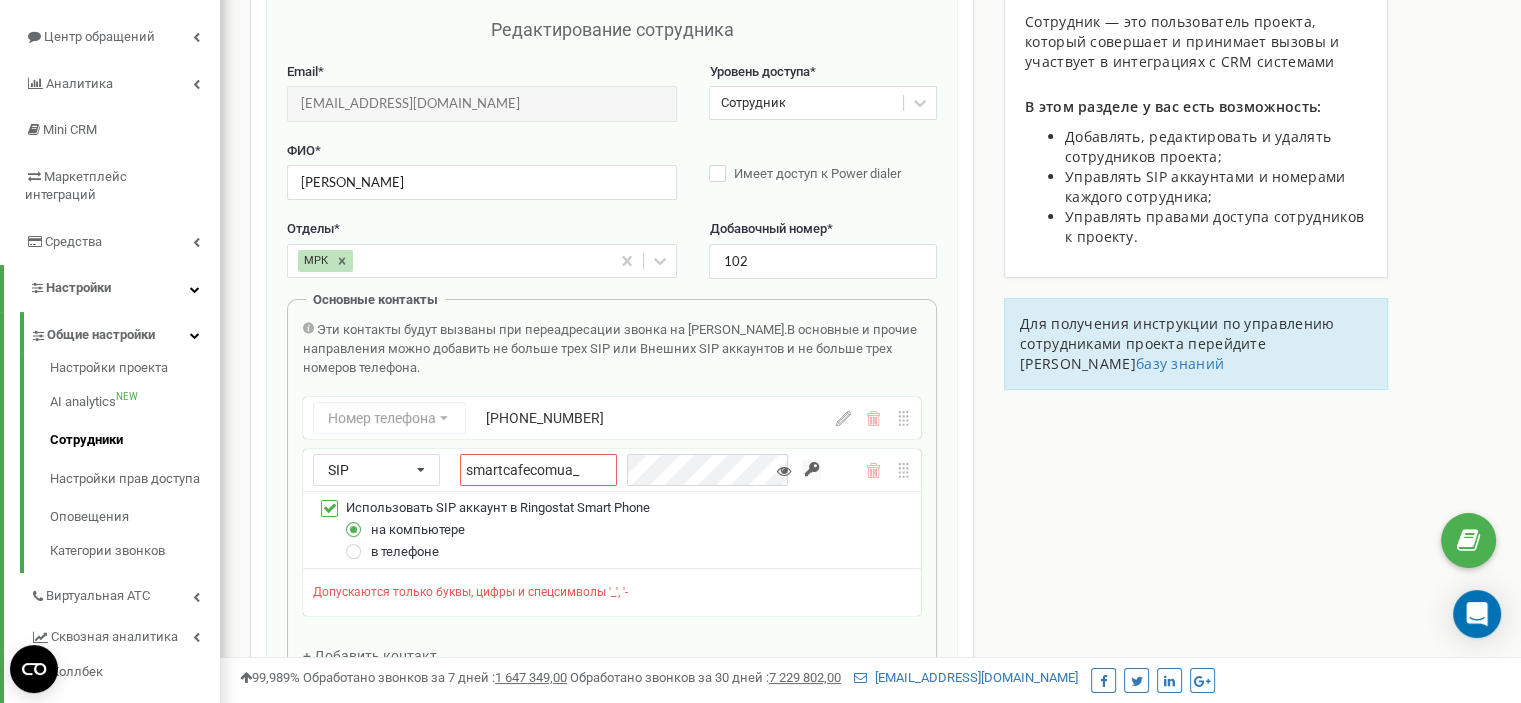 click on "Редактирование сотрудника Email * m.shadania@smartcafe.com.ua Email недоступен для редактирования. Вы можете создать нового сотрудника и перепривязать к нему SIP аккаунты в разделе "SIP аккаунты". Уровень доступа * Сотрудник ФИО * Мамука Шадания   Имеет доступ к Power dialer Отделы * МРК Добавочный номер * 102 Основные контакты Эти контакты будут вызваны при переадресации звонка на Сотрудника.  В основные и прочие направления можно добавить не больше трех SIP или Внешних SIP аккаунтов и не больше трех номеров телефона. Номер телефона Номер телефона SIP Внешний SIP +380634621578           SIP SIP smartcafecomua_" at bounding box center (612, 535) 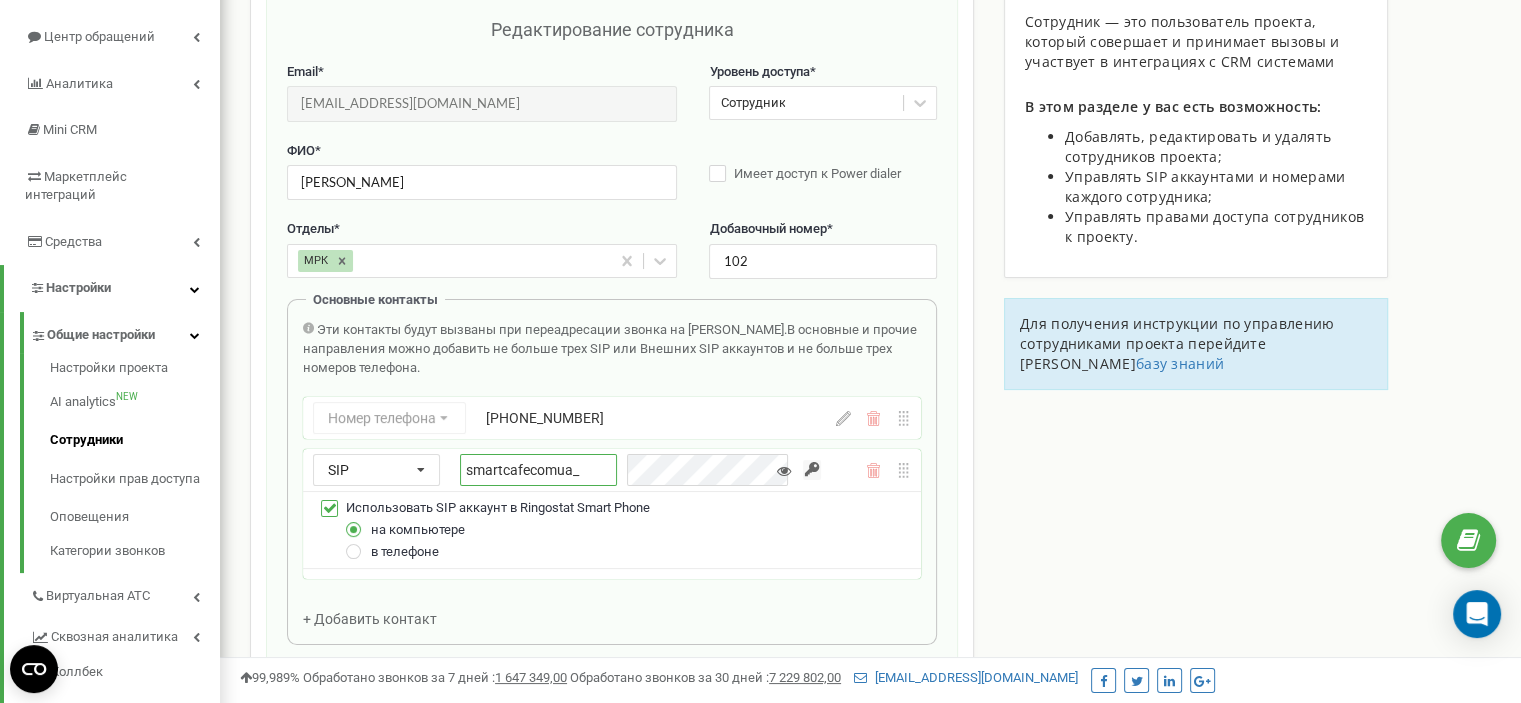 click on "smartcafecomua_" at bounding box center (538, 470) 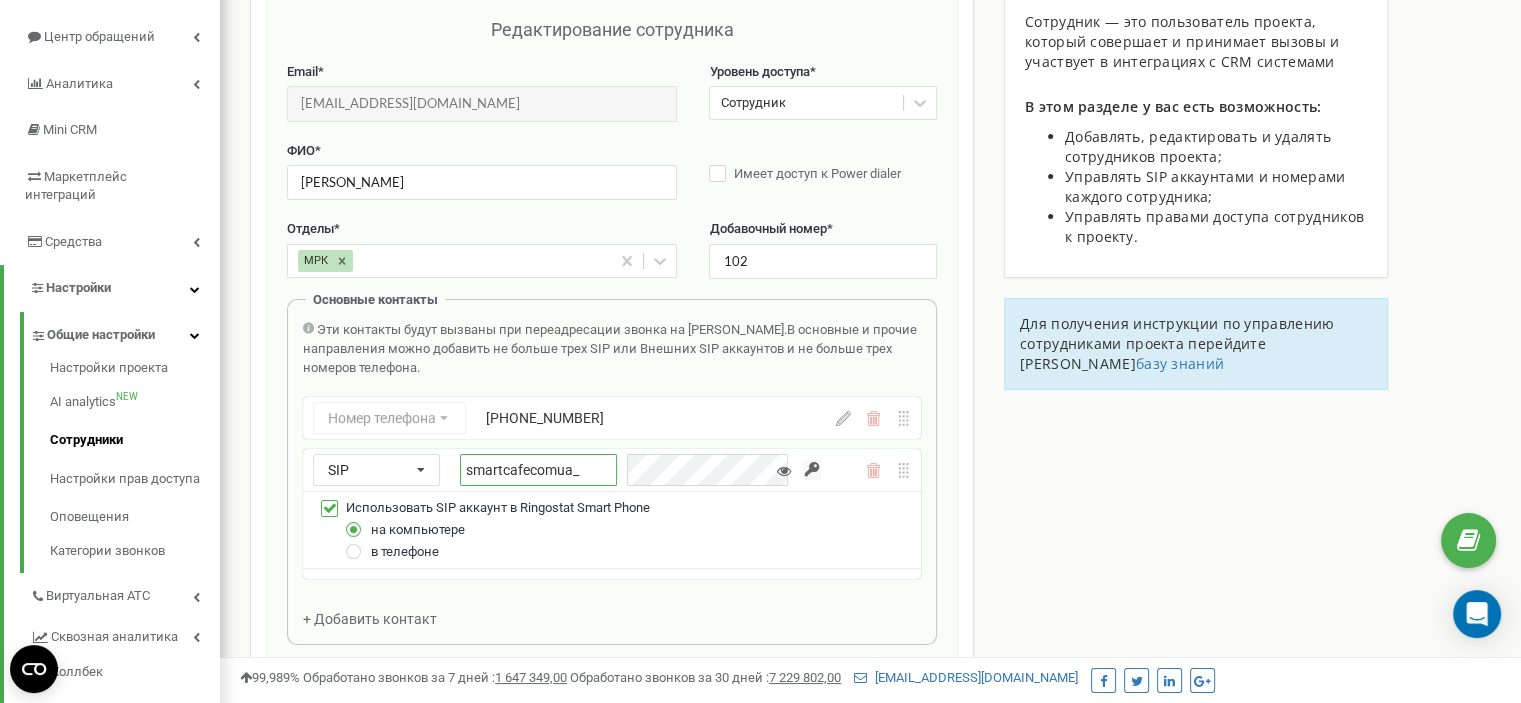 paste on "_semenjuk_pc" 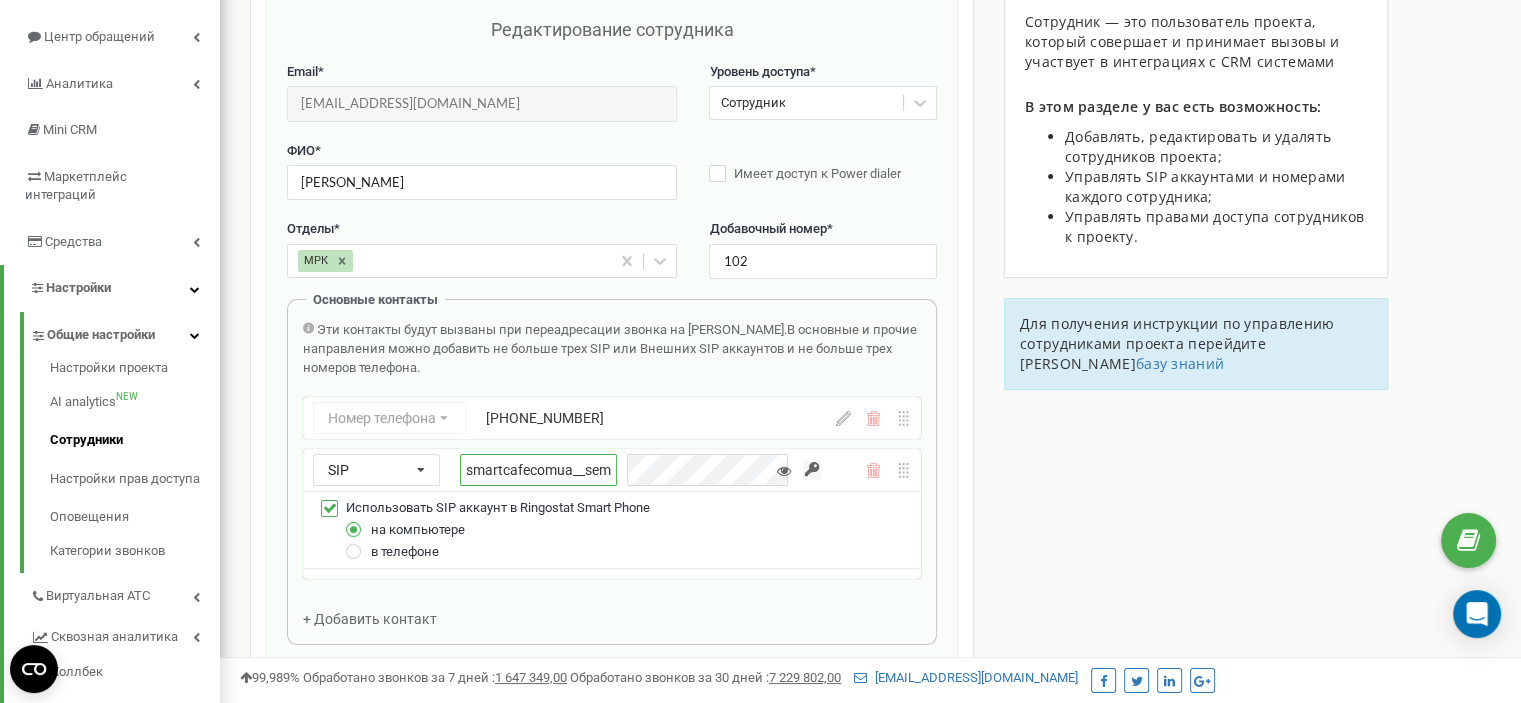scroll, scrollTop: 0, scrollLeft: 44, axis: horizontal 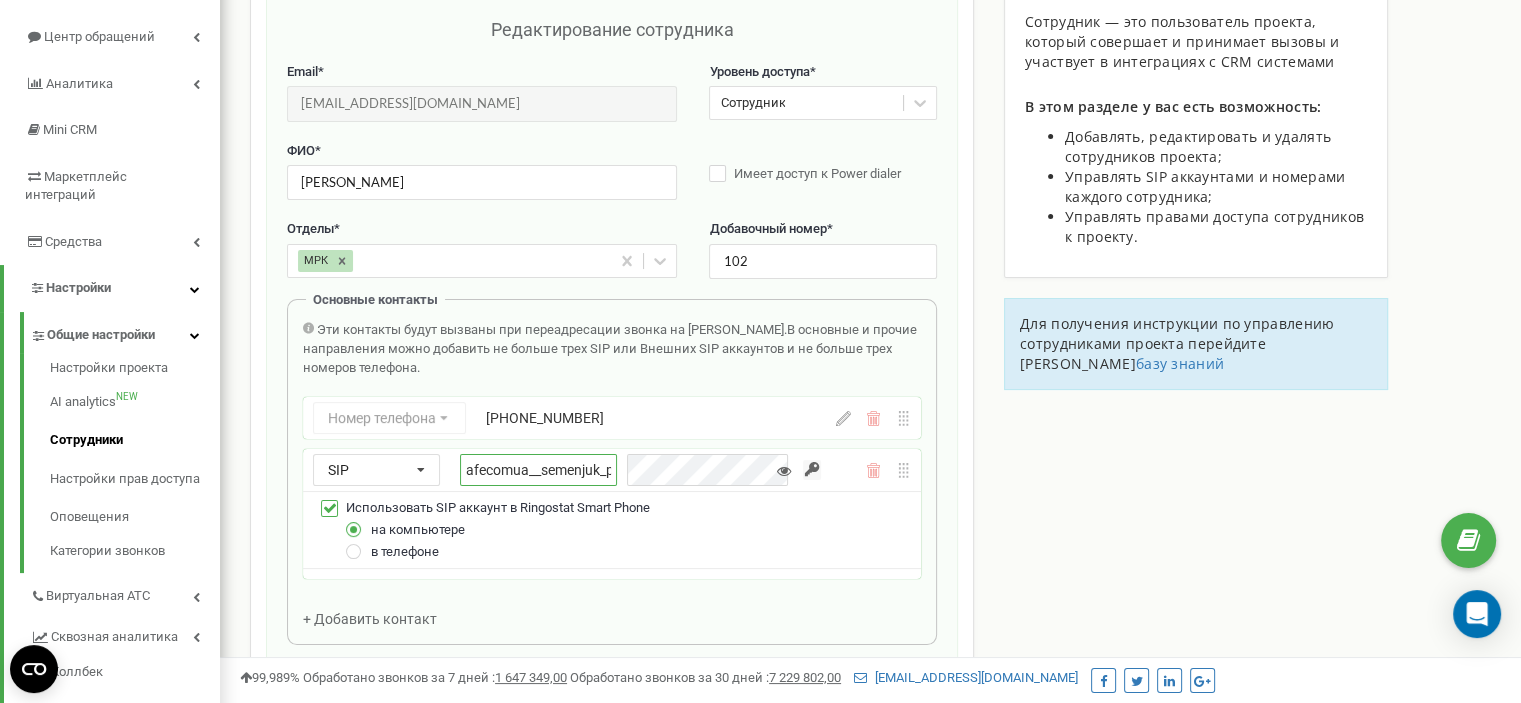 click on "smartcafecomua__semenjuk_pc" at bounding box center [538, 470] 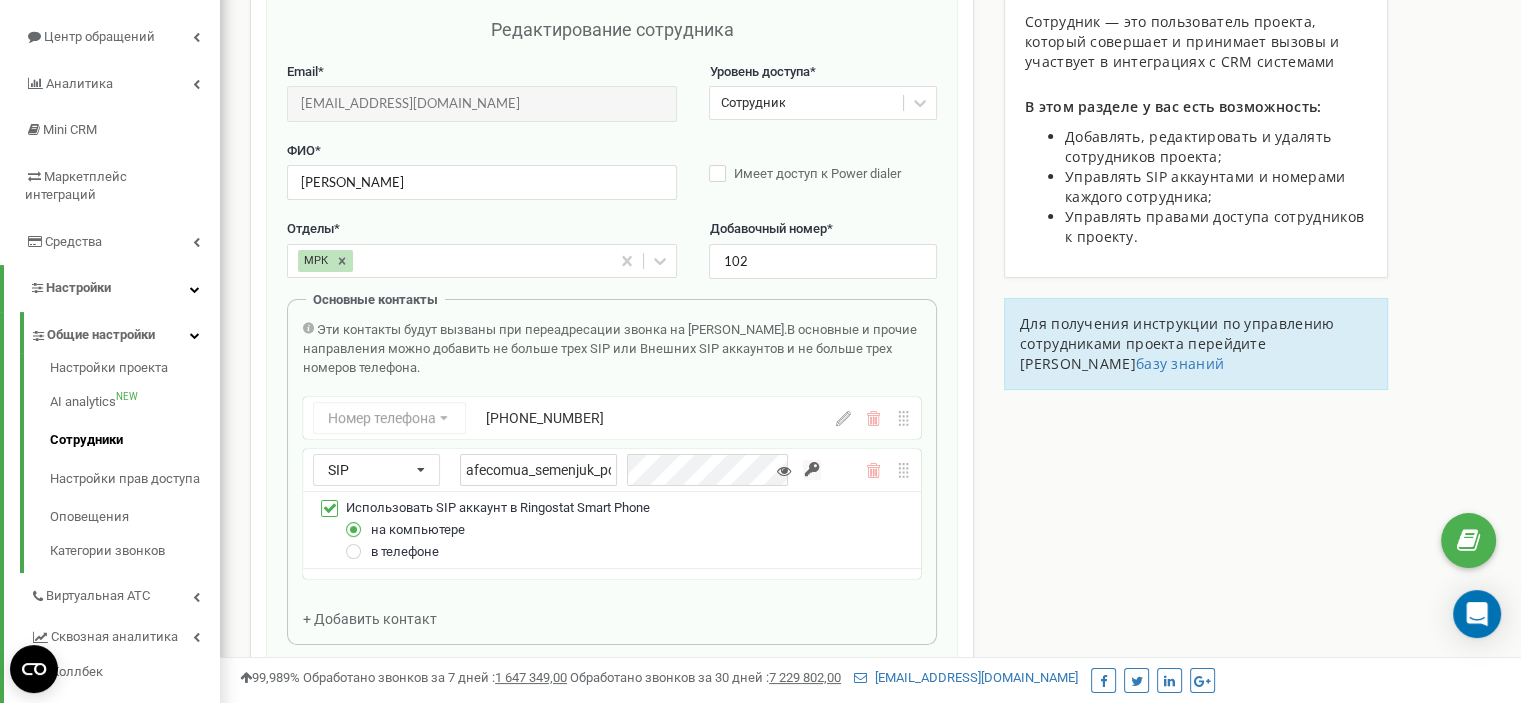 scroll, scrollTop: 0, scrollLeft: 39, axis: horizontal 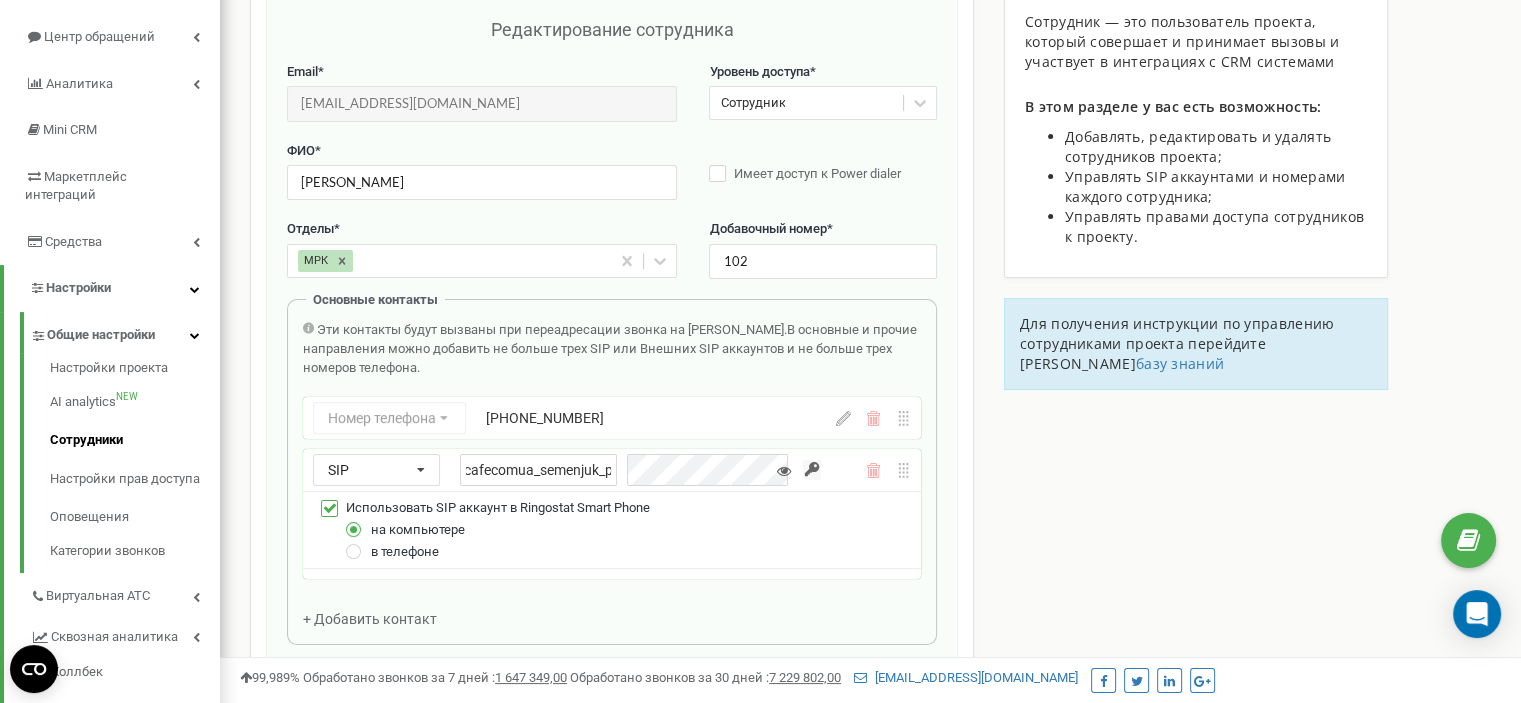 type on "smartcafecomua_semenjuk_pc" 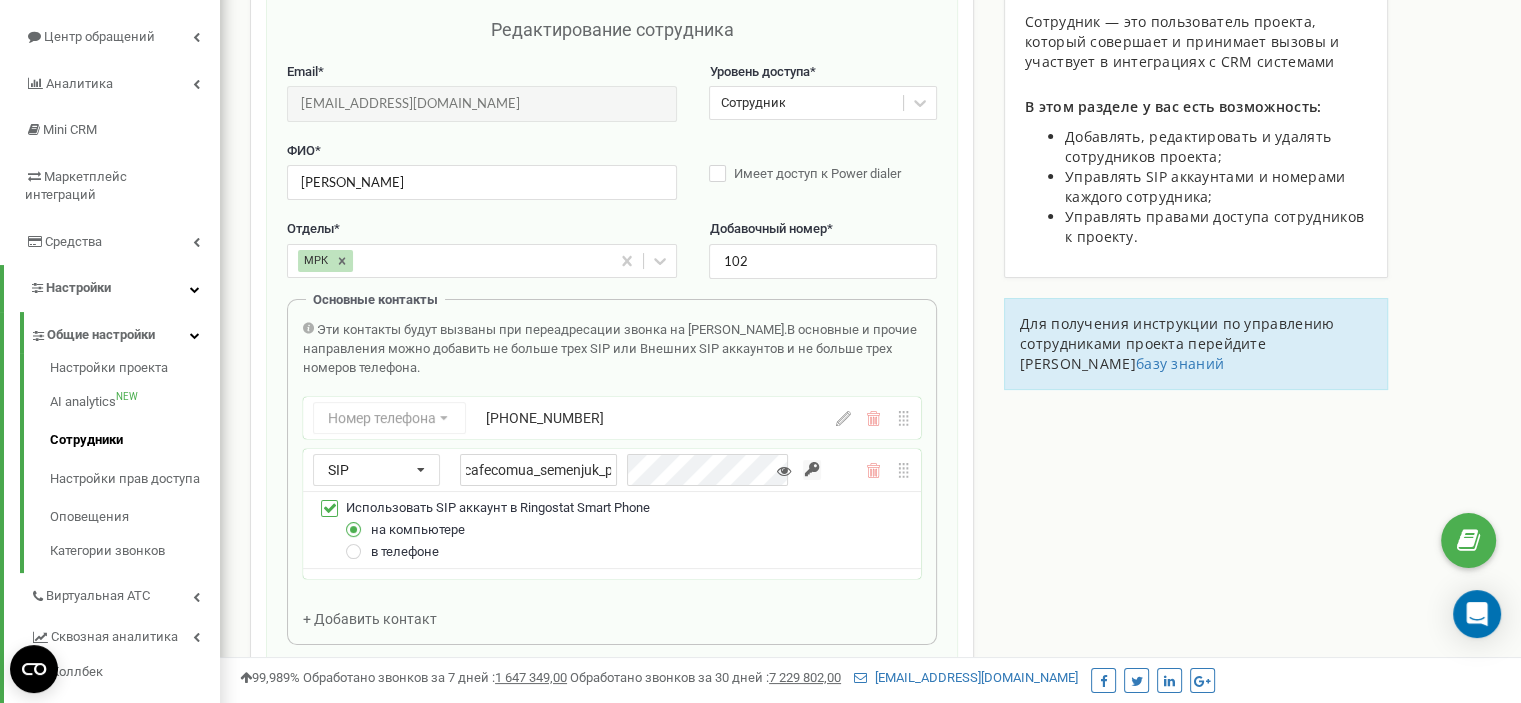 scroll, scrollTop: 0, scrollLeft: 0, axis: both 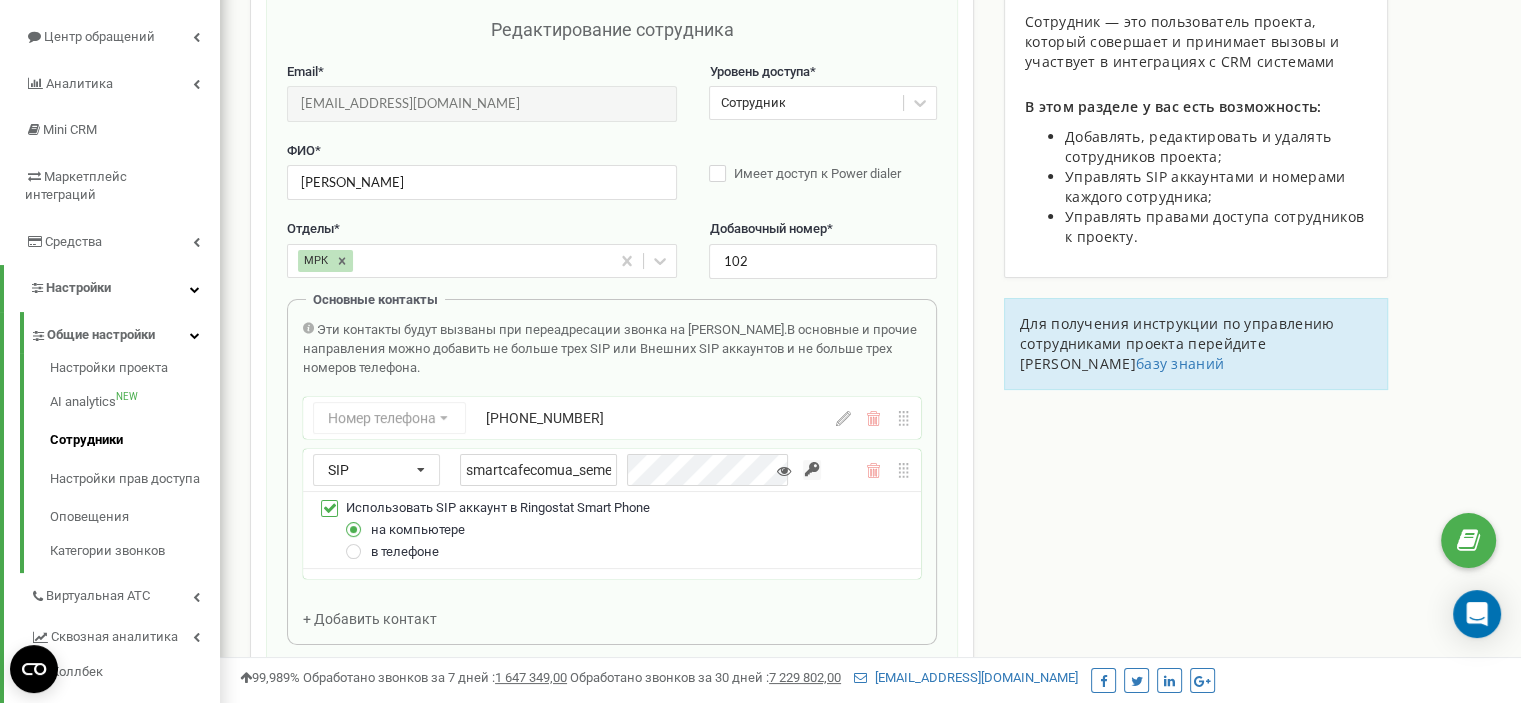 click at bounding box center [784, 471] 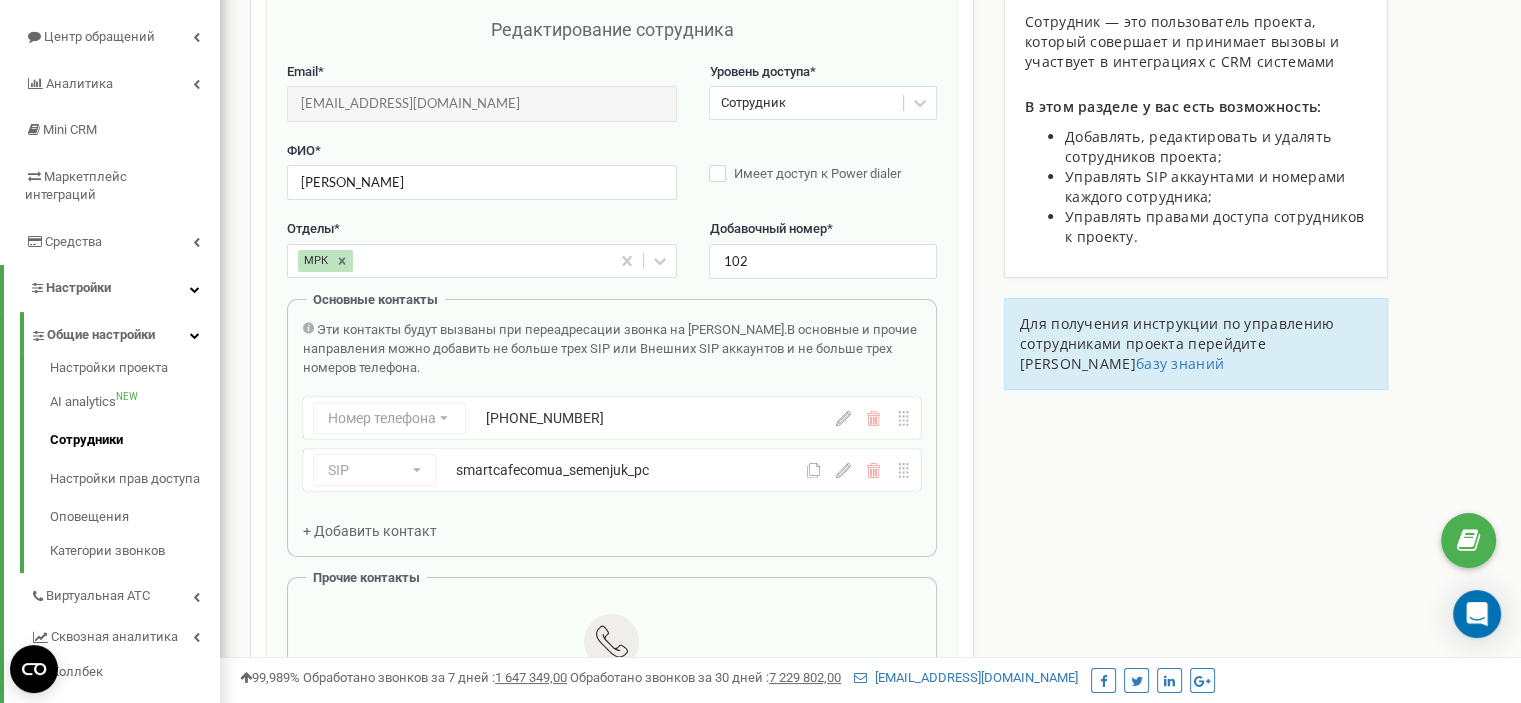 click on "+ Добавить контакт" at bounding box center (370, 531) 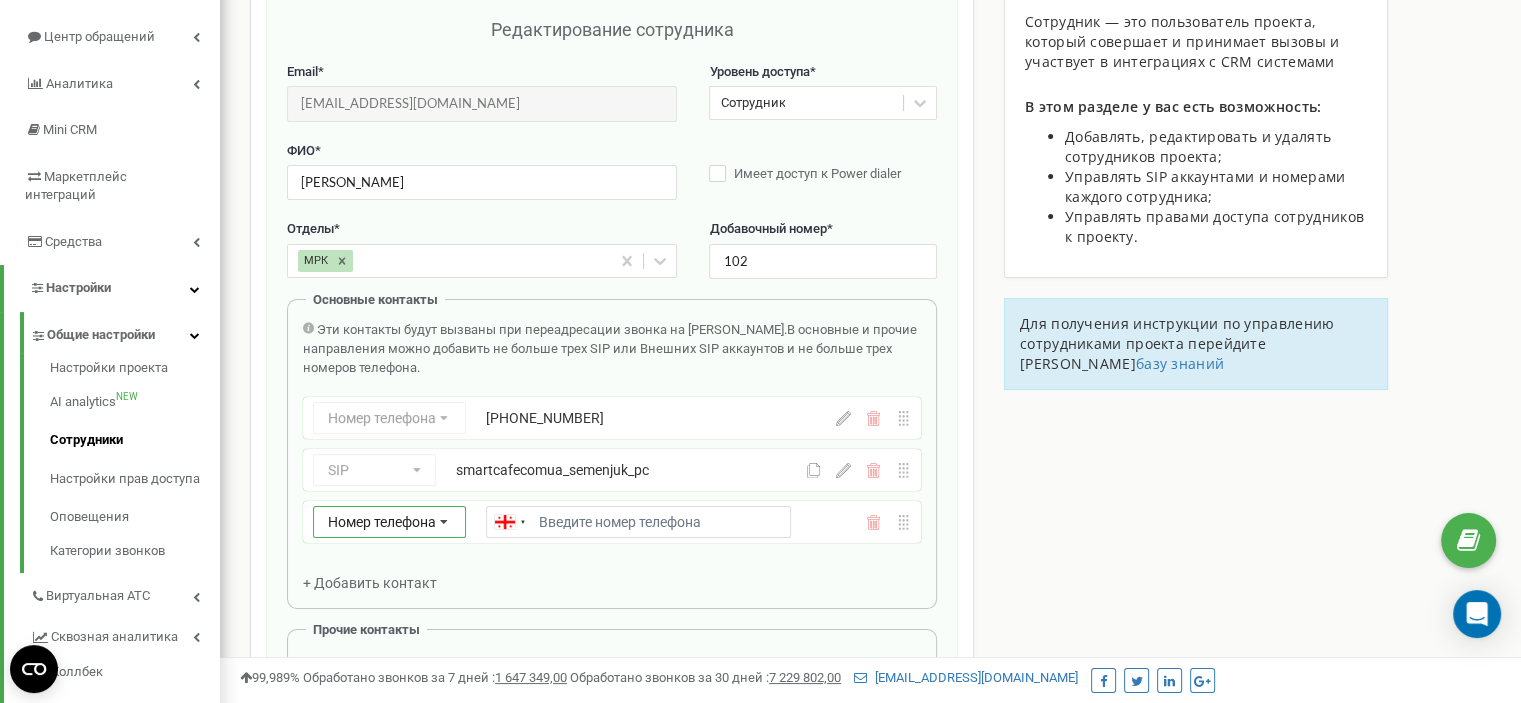 click on "Номер телефона" at bounding box center (382, 522) 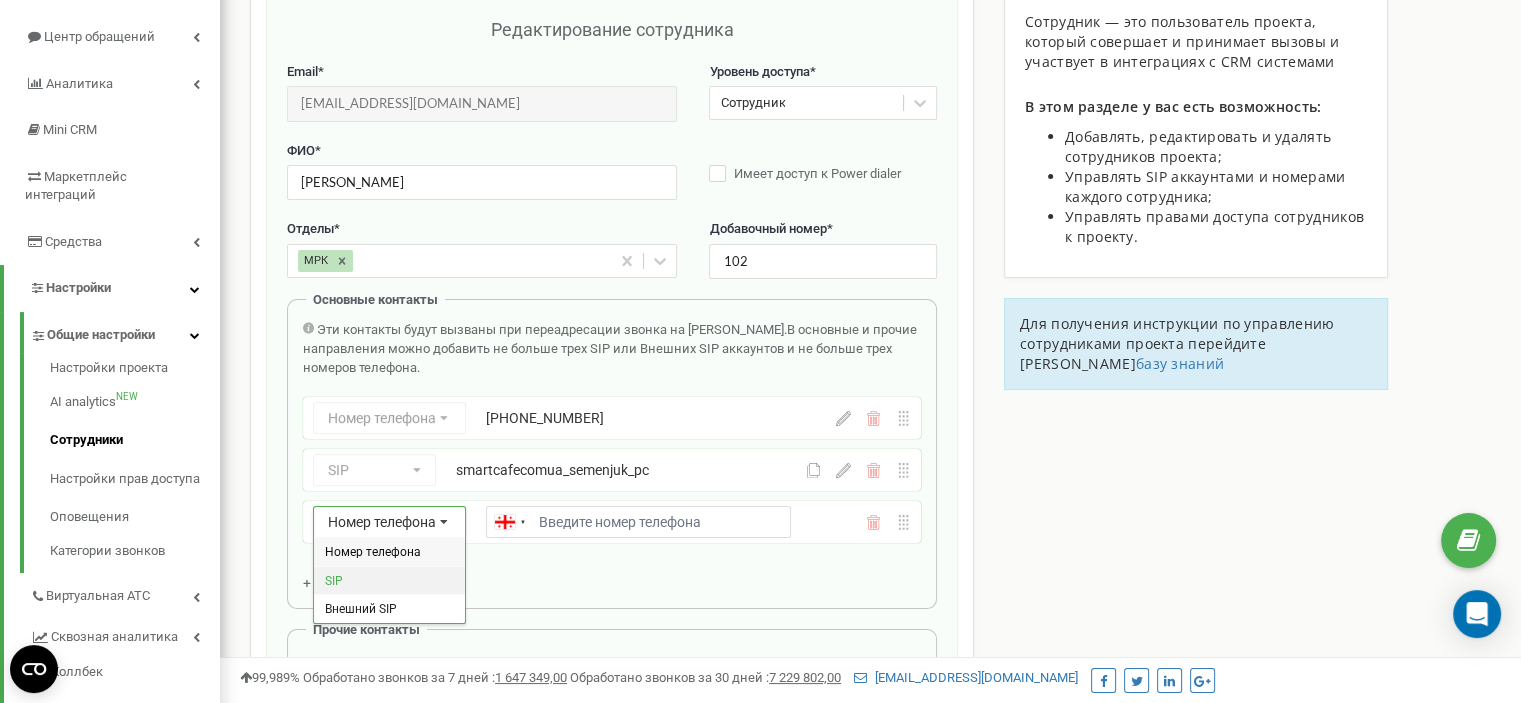 click on "SIP" at bounding box center (334, 581) 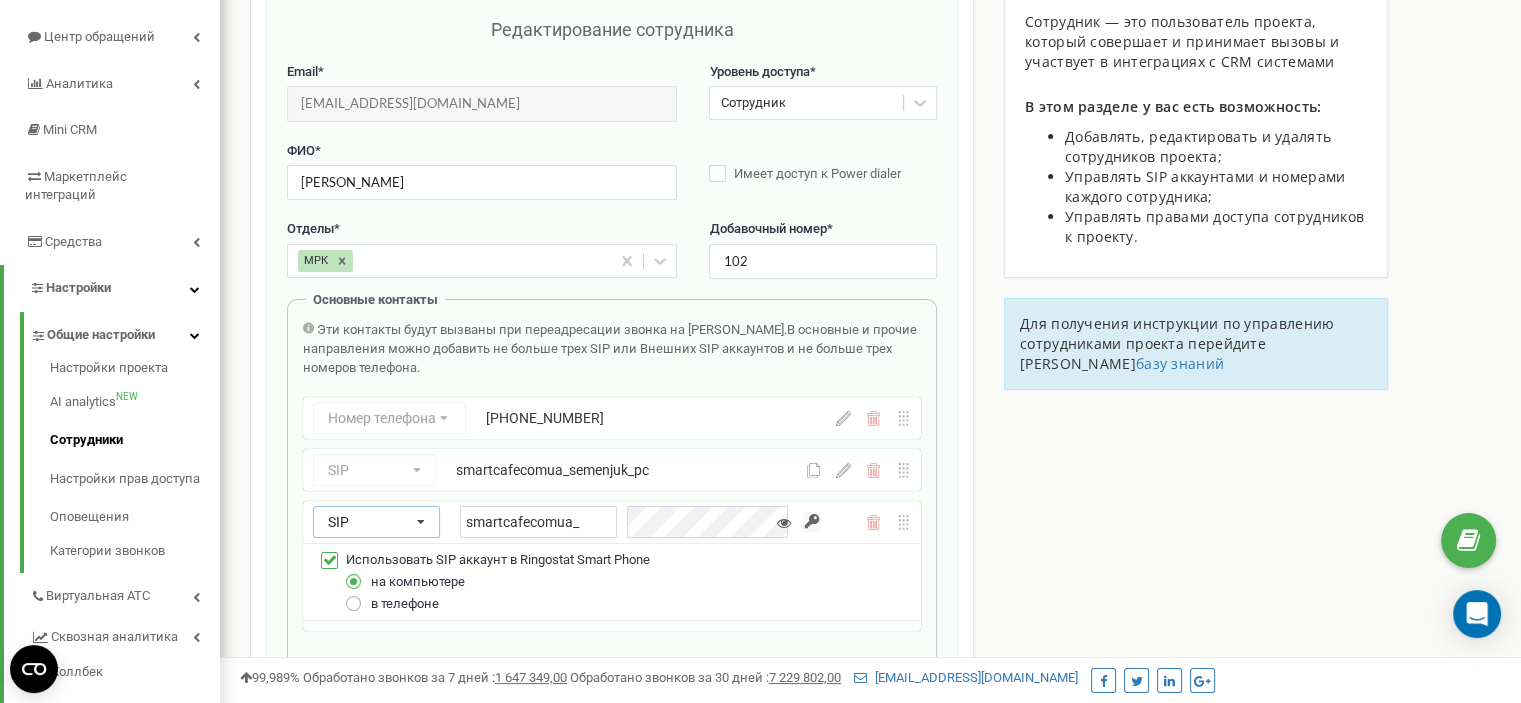 click at bounding box center [354, 595] 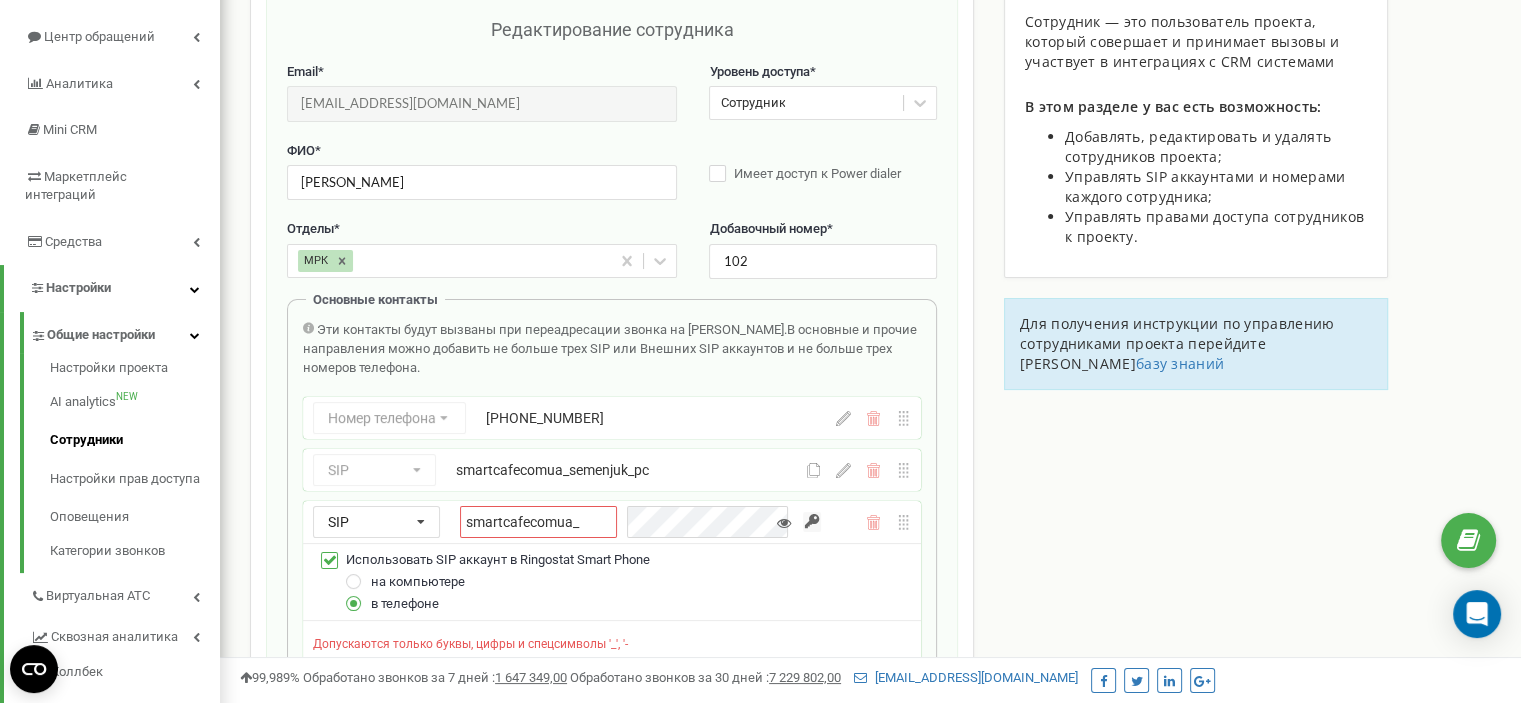 click on "smartcafecomua_" at bounding box center (538, 522) 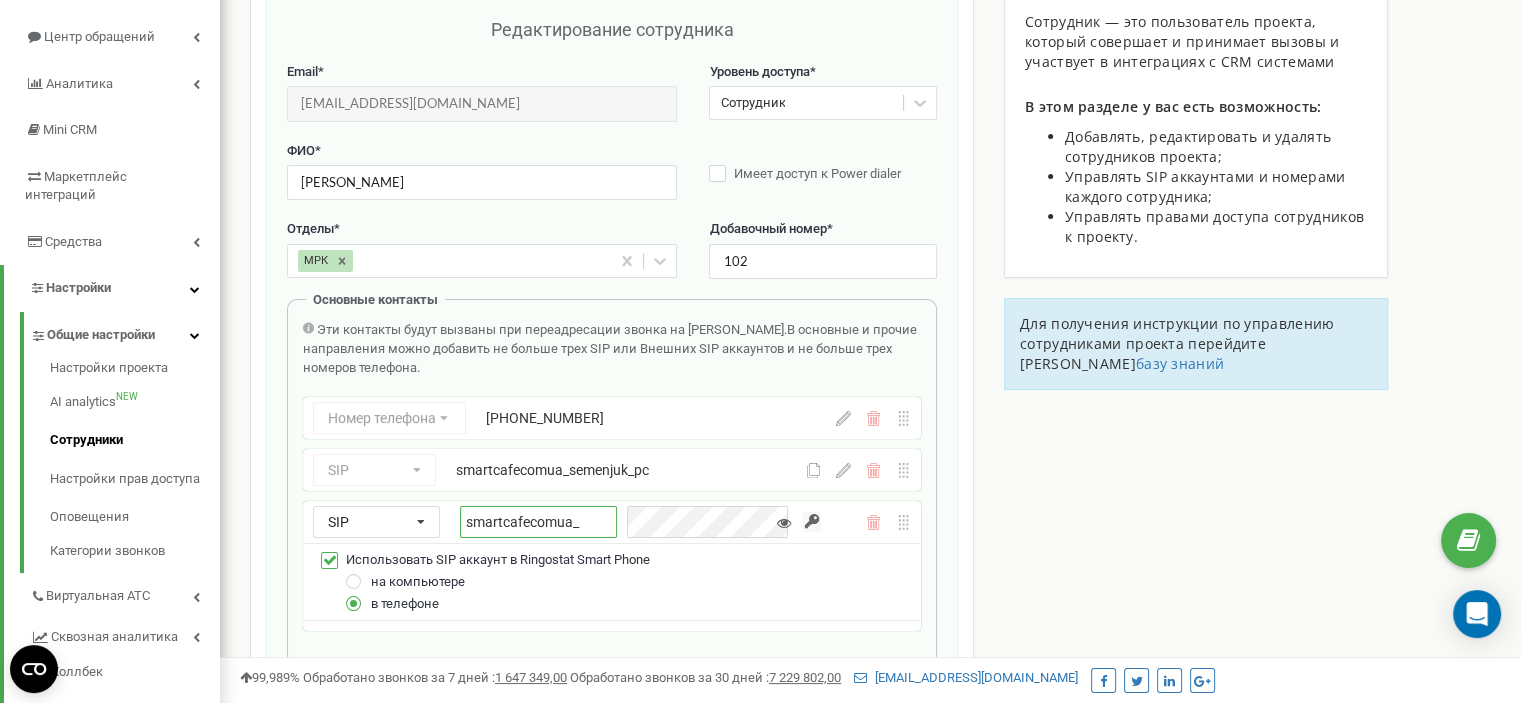 paste on "semenjuk_mob" 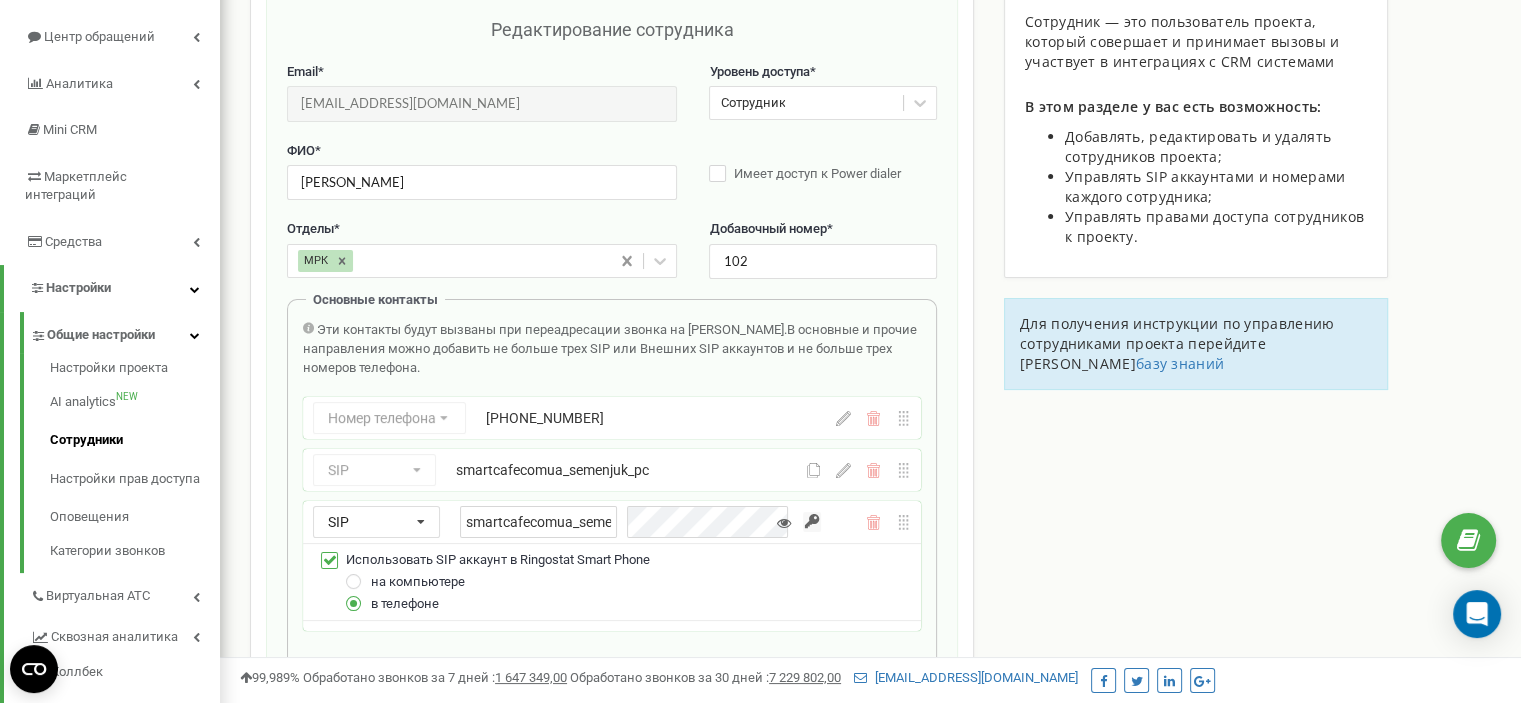 scroll, scrollTop: 0, scrollLeft: 52, axis: horizontal 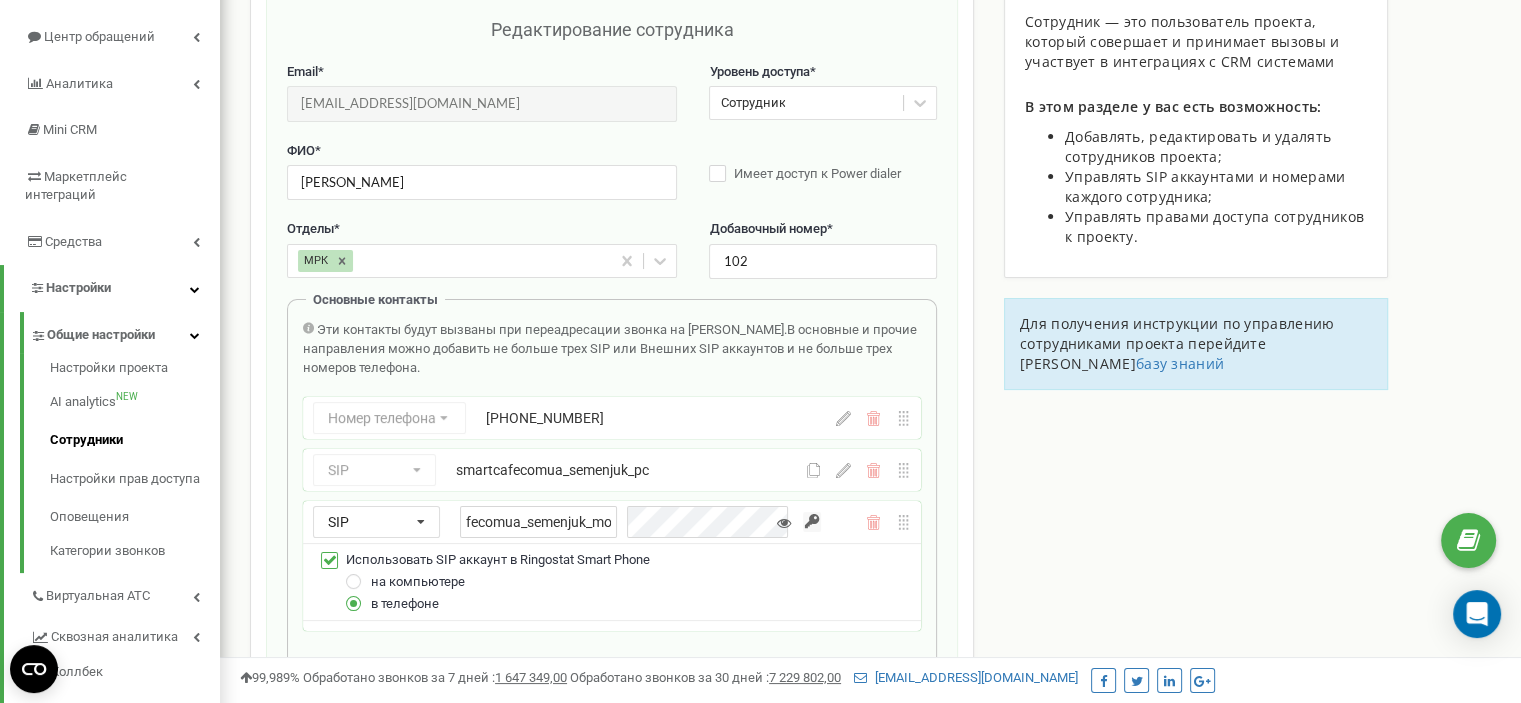 type on "smartcafecomua_semenjuk_mob" 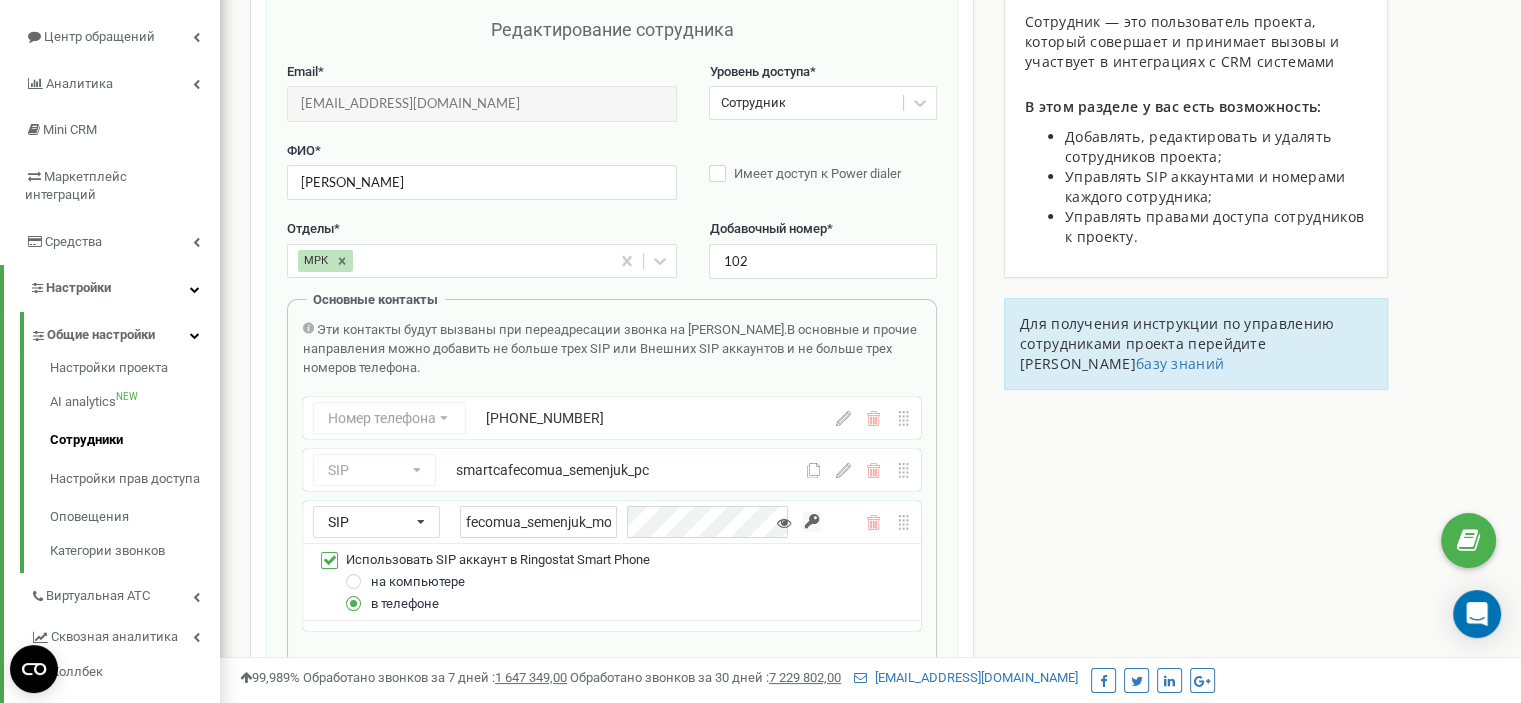 scroll, scrollTop: 0, scrollLeft: 0, axis: both 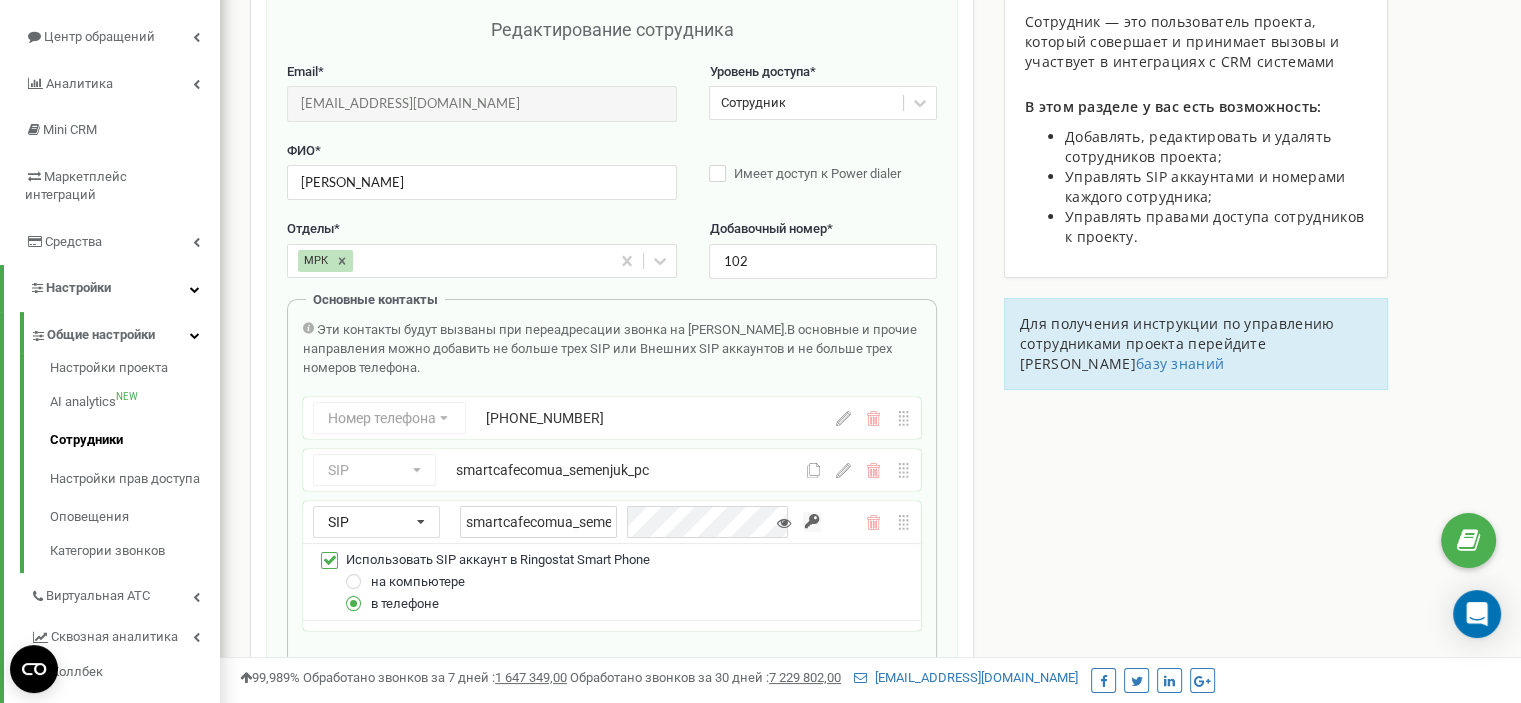 click at bounding box center (784, 523) 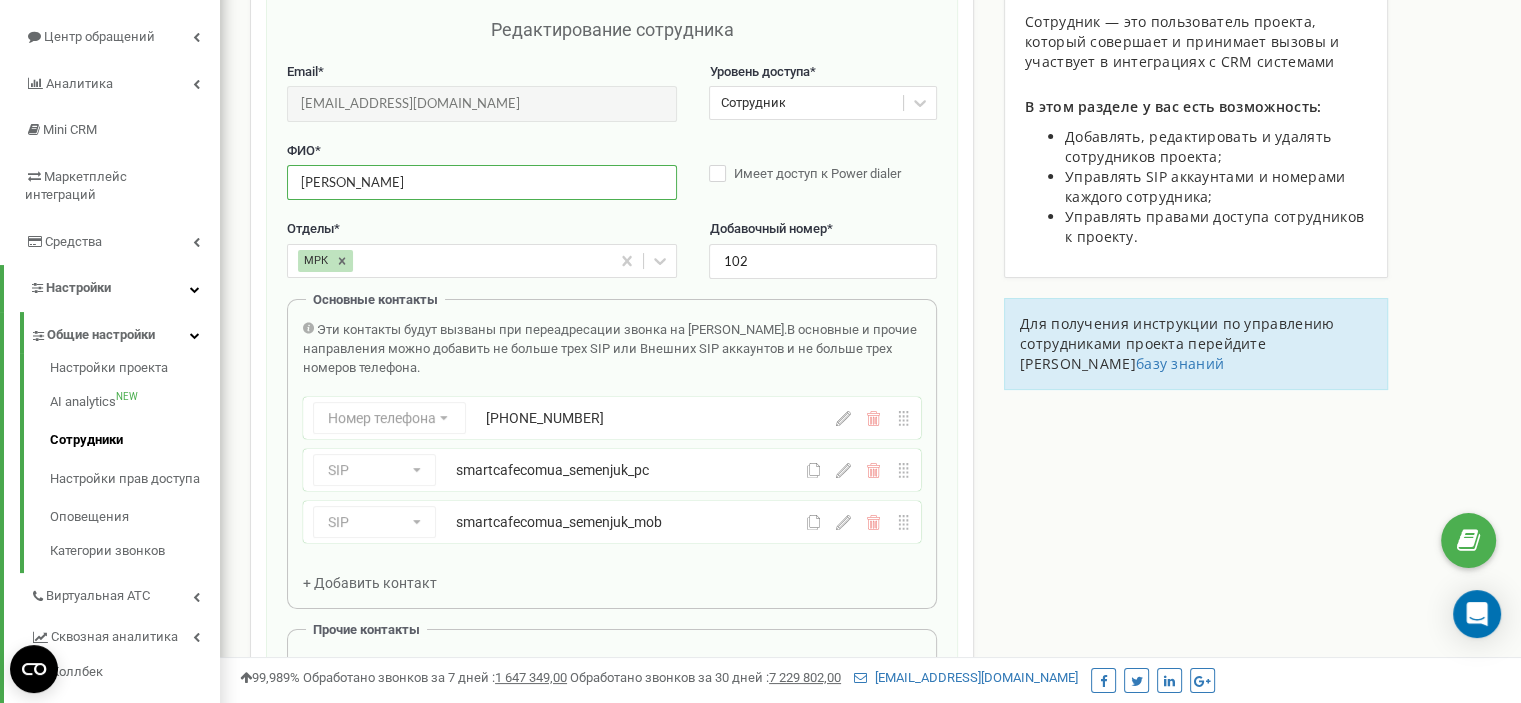 drag, startPoint x: 415, startPoint y: 172, endPoint x: 287, endPoint y: 184, distance: 128.56126 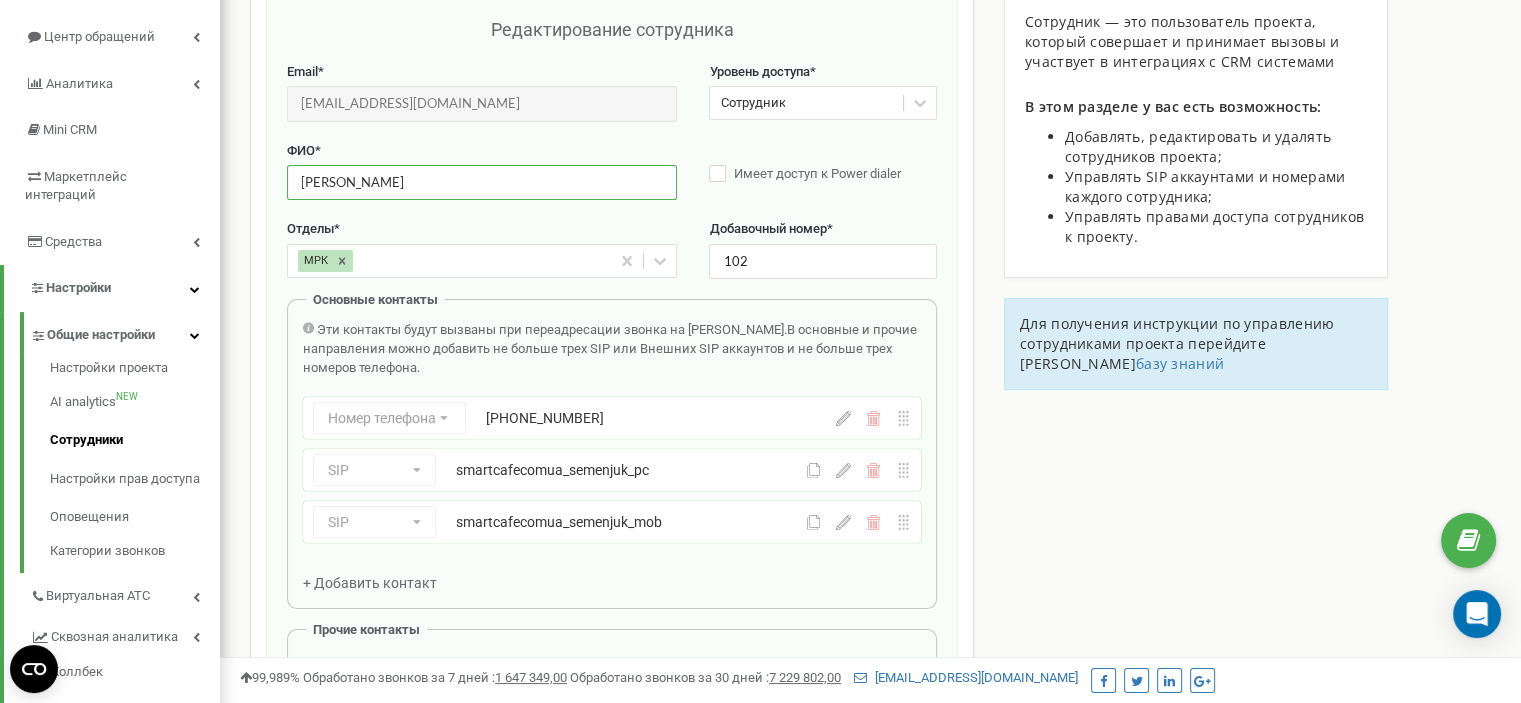 click on "Мамука Шадания" at bounding box center (482, 182) 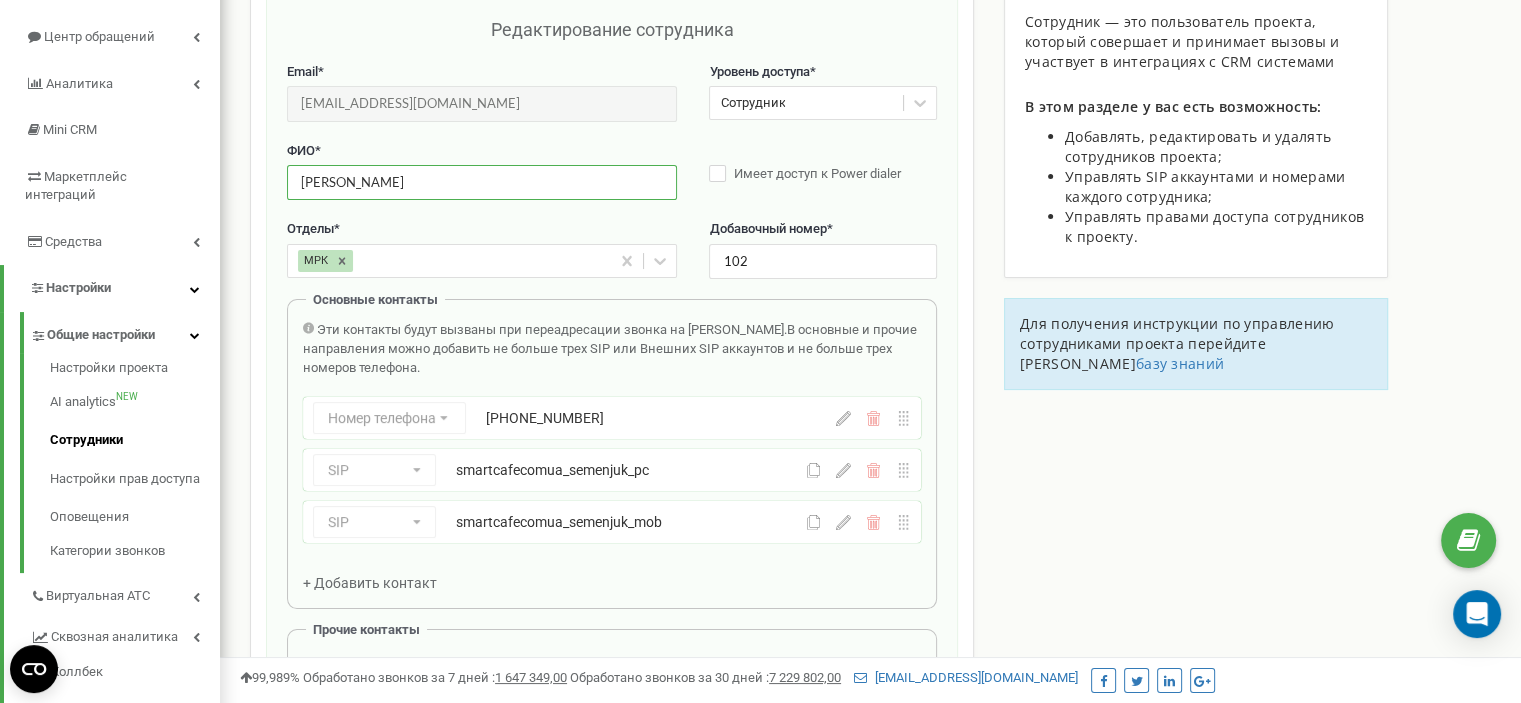 type on "Семенюк Тетяна" 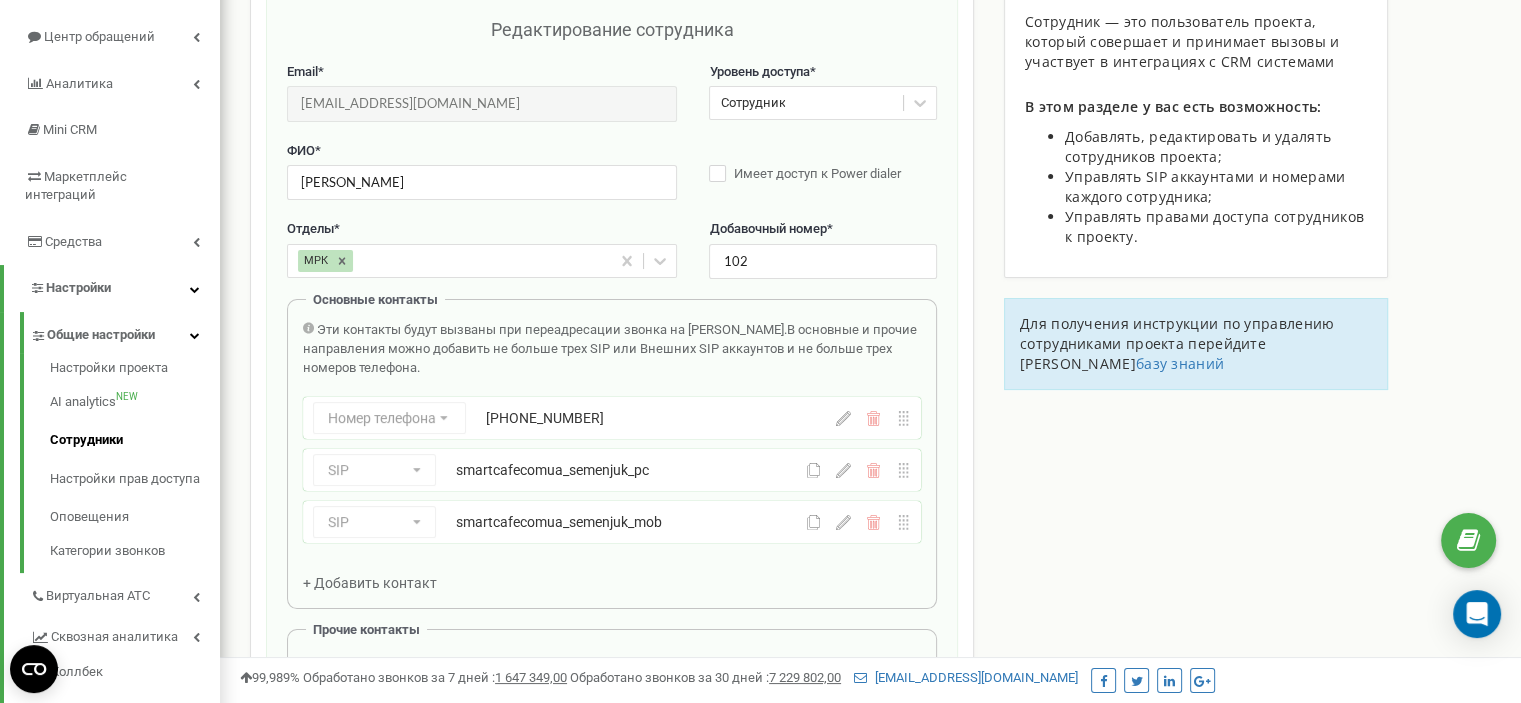 click on "Email * m.shadania@smartcafe.com.ua Email недоступен для редактирования. Вы можете создать нового сотрудника и перепривязать к нему SIP аккаунты в разделе "SIP аккаунты". Уровень доступа * Сотрудник" at bounding box center [612, 102] 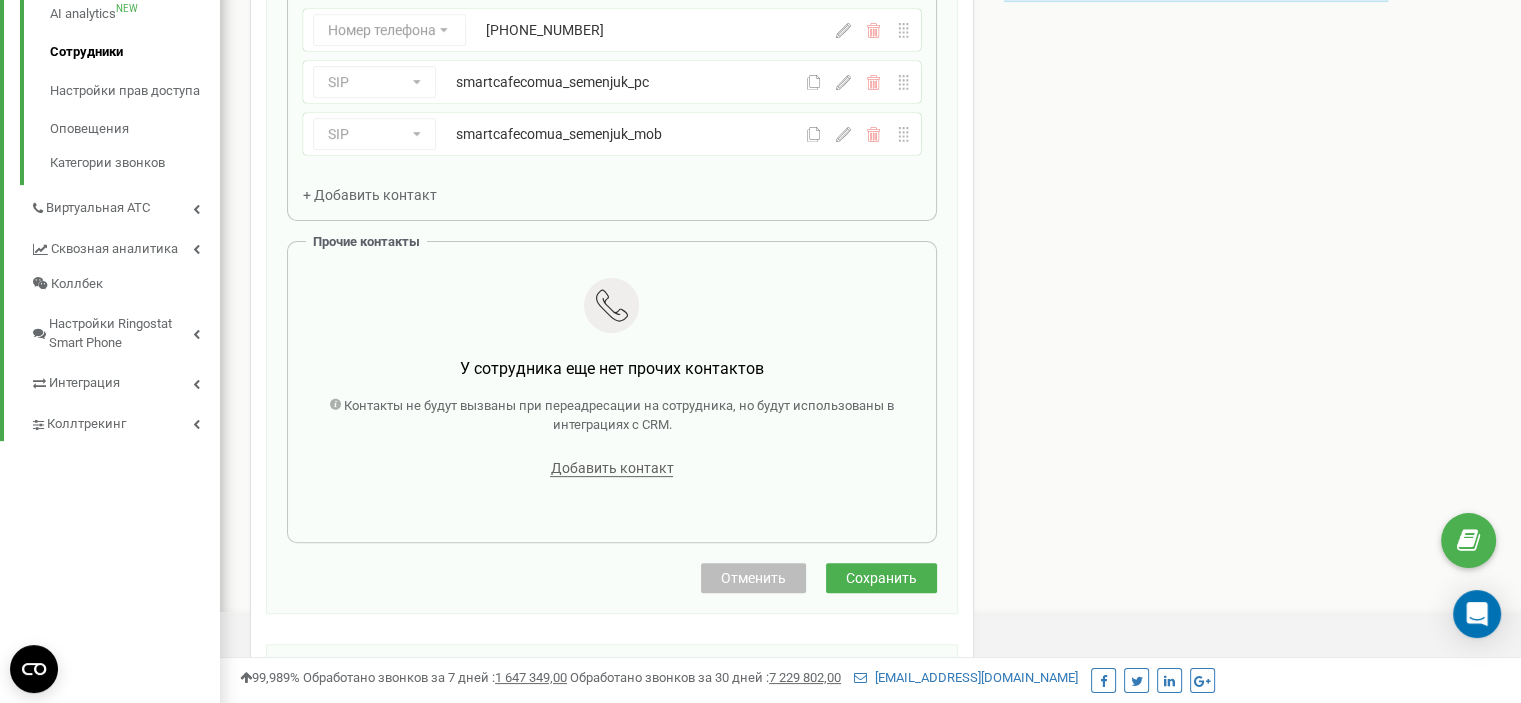 scroll, scrollTop: 600, scrollLeft: 0, axis: vertical 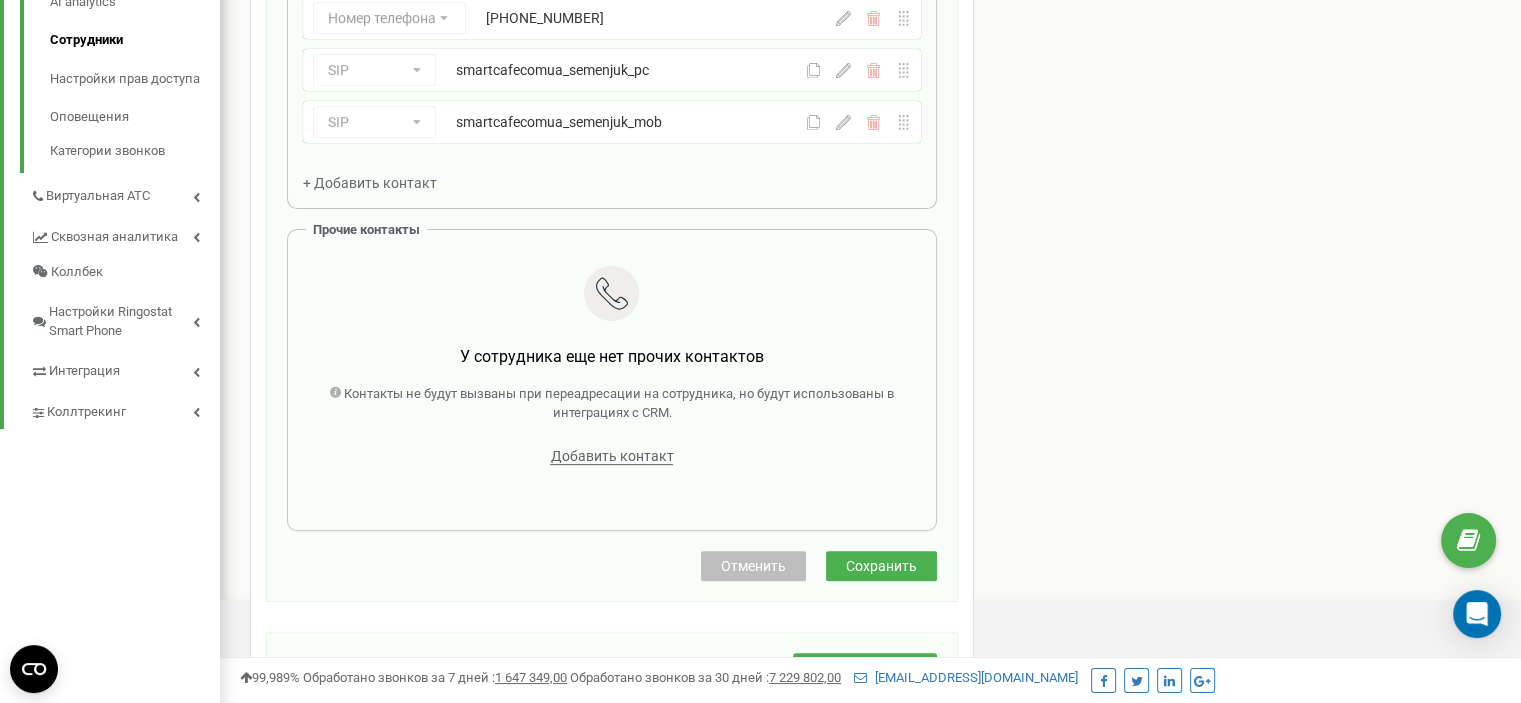click on "Сохранить" at bounding box center (881, 566) 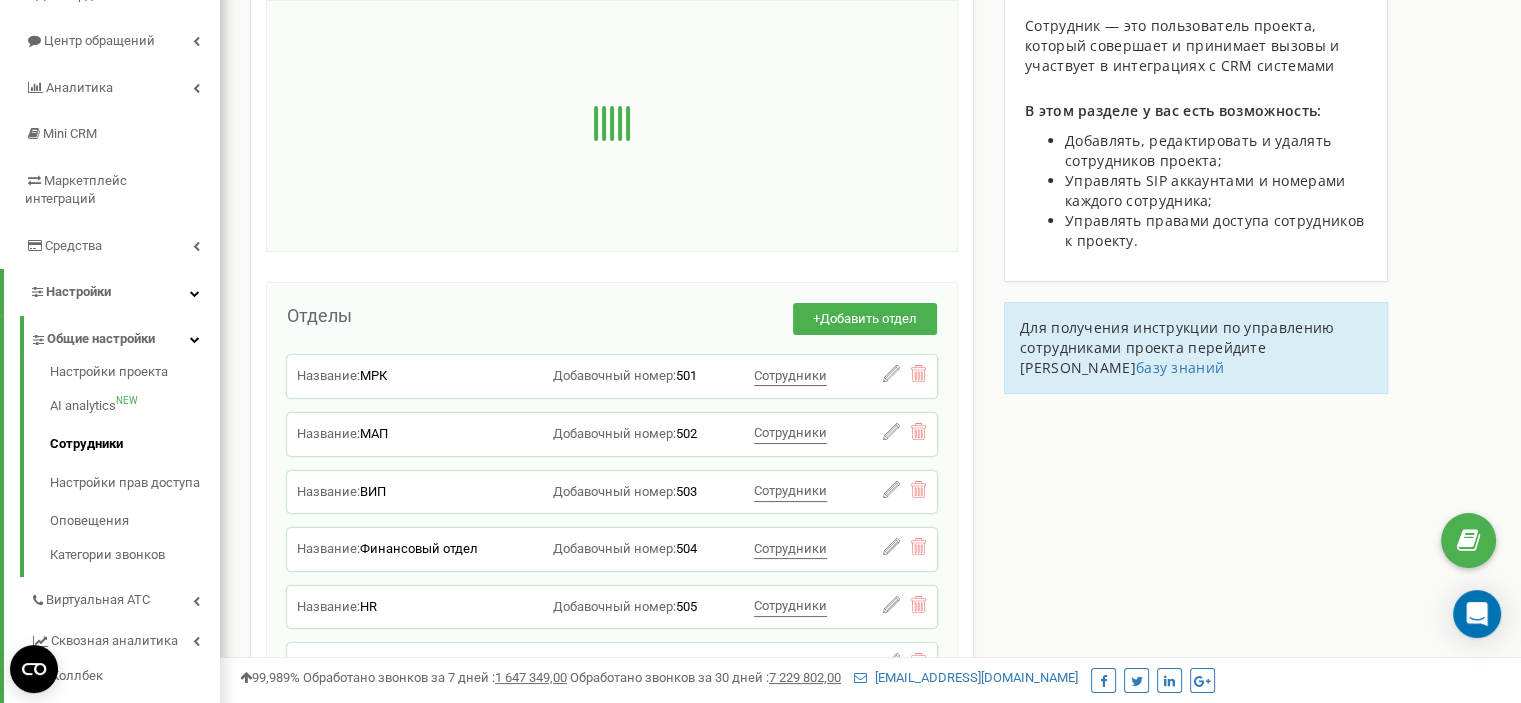scroll, scrollTop: 0, scrollLeft: 0, axis: both 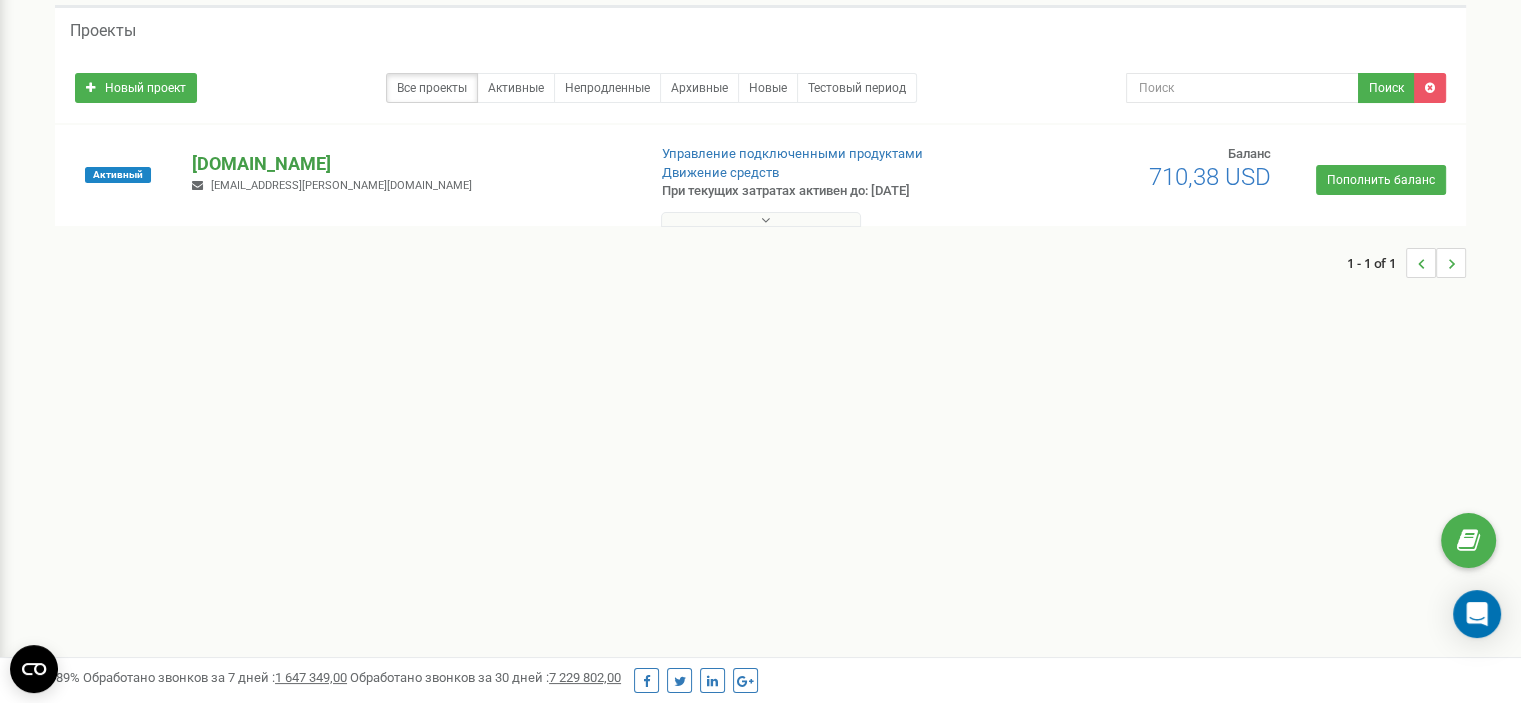 click on "[DOMAIN_NAME]" at bounding box center (410, 164) 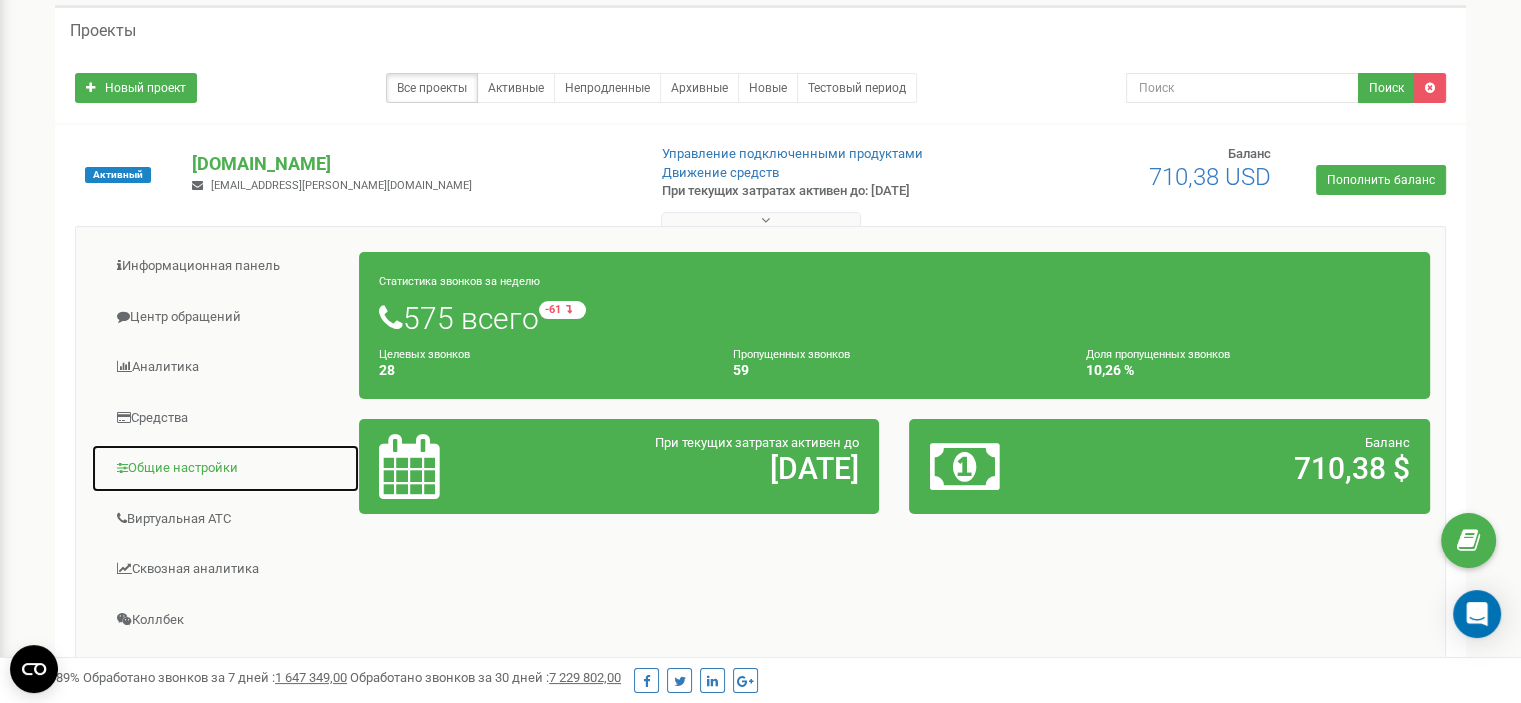 click on "Общие настройки" at bounding box center (225, 468) 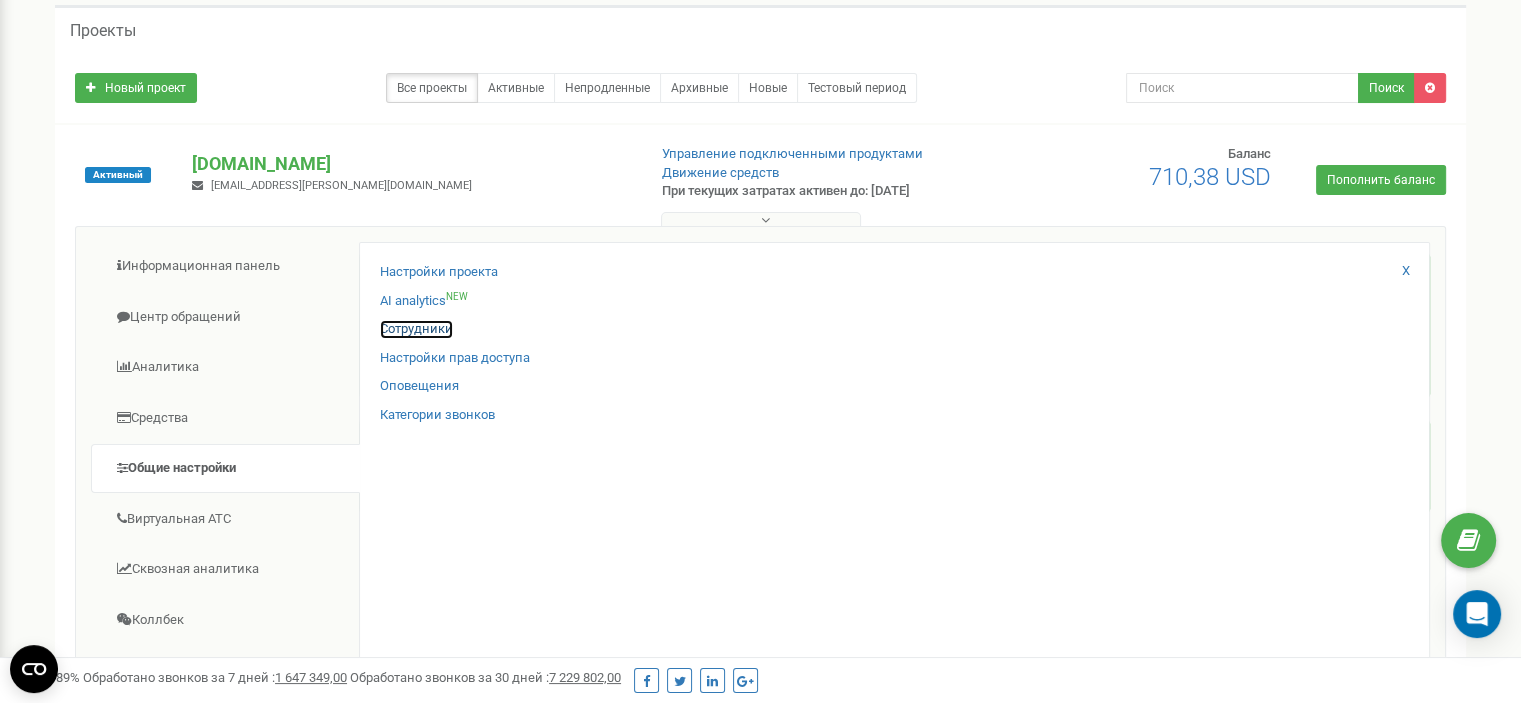 click on "Сотрудники" at bounding box center [416, 329] 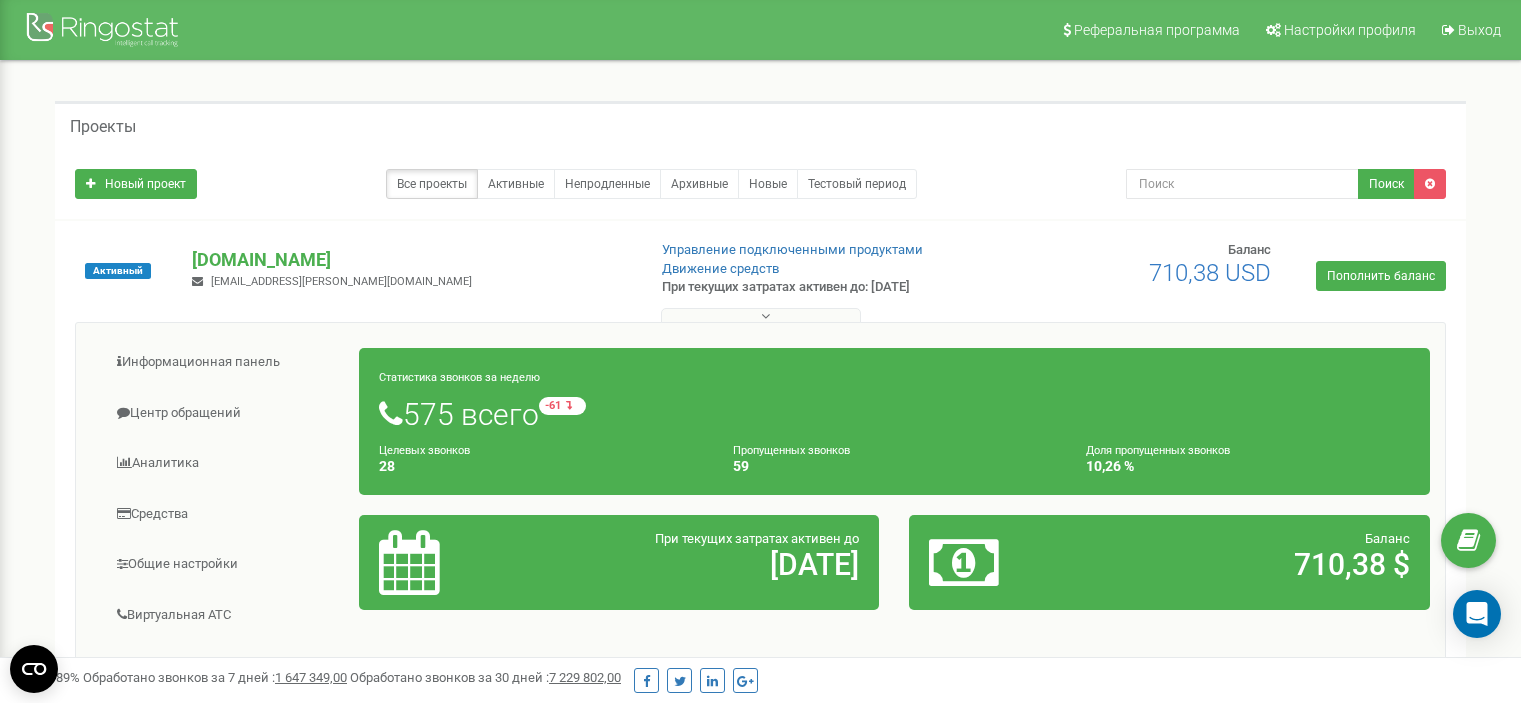 scroll, scrollTop: 96, scrollLeft: 0, axis: vertical 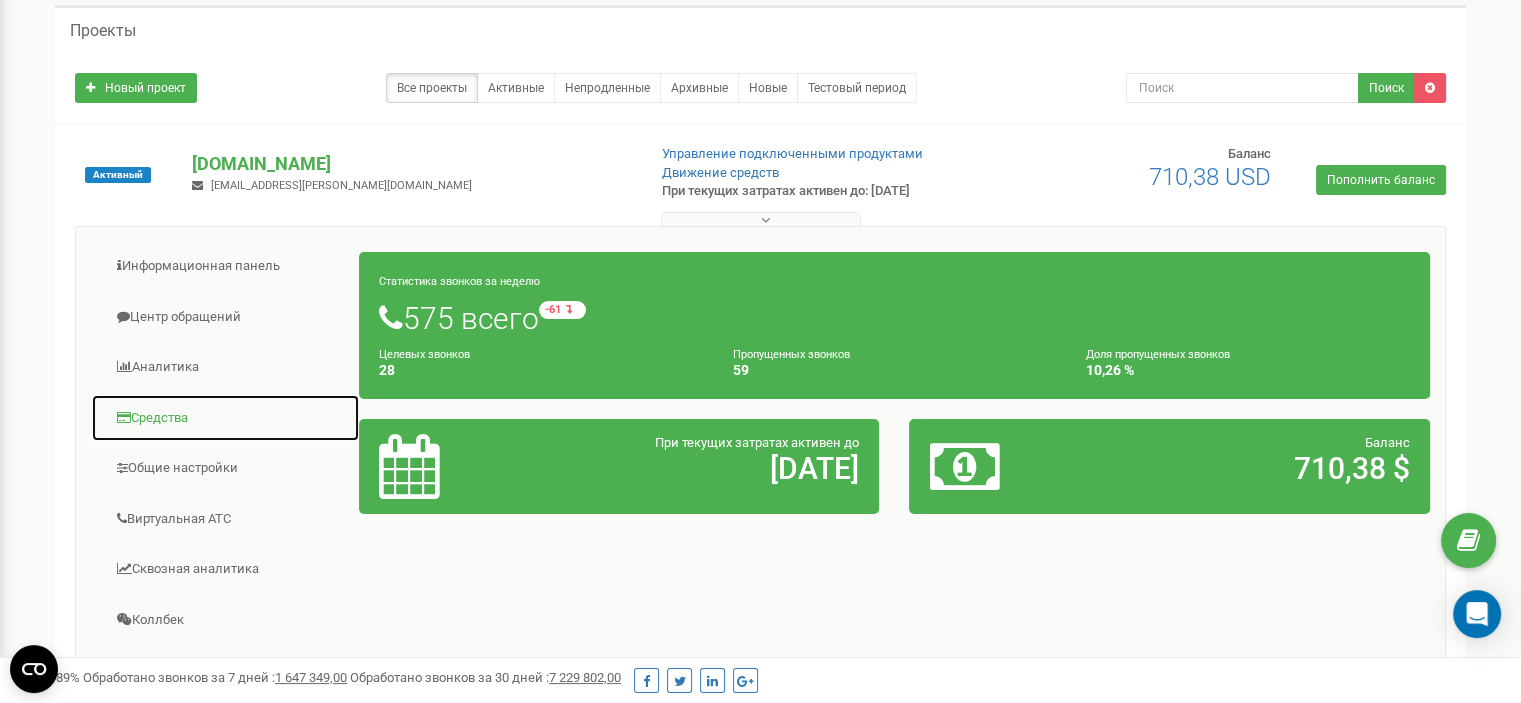 click on "Средства" at bounding box center [225, 418] 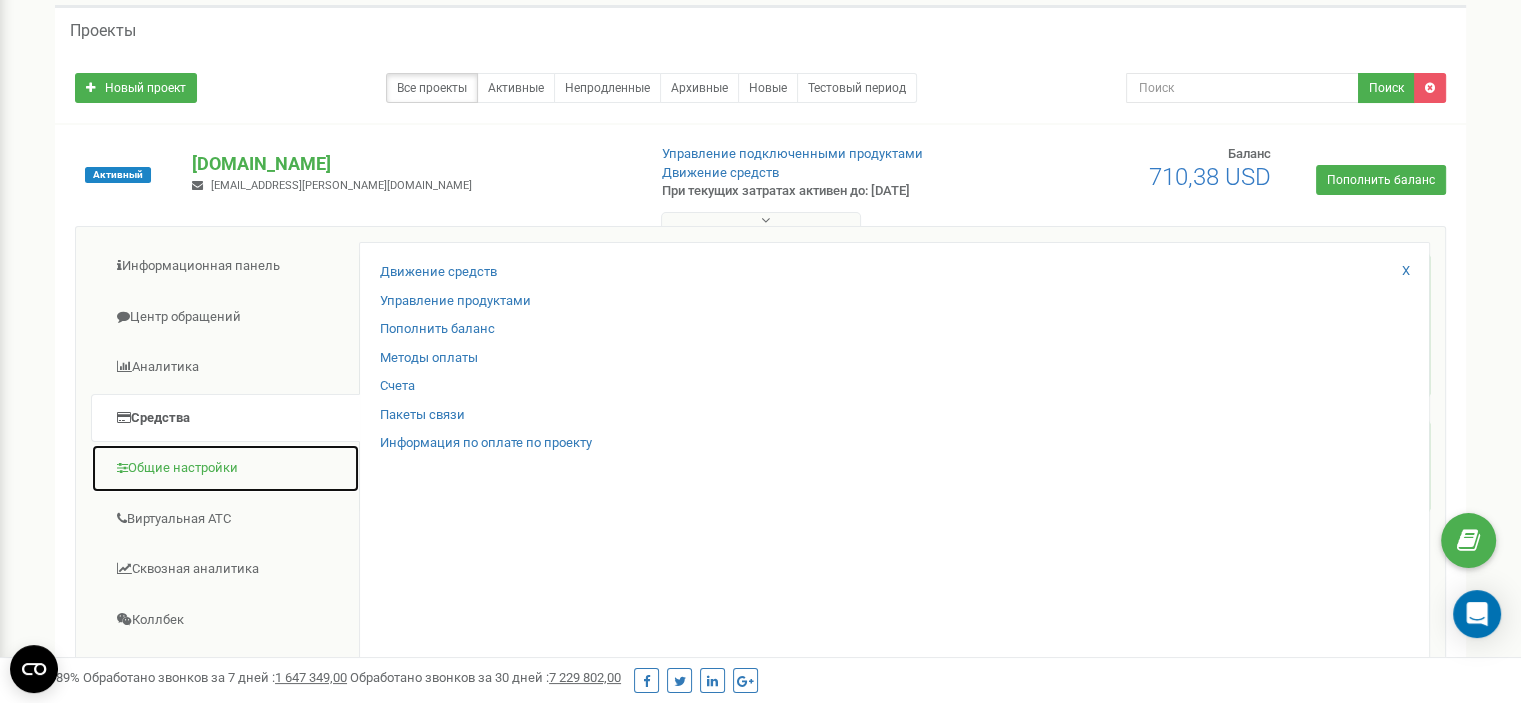 click on "Общие настройки" at bounding box center (225, 468) 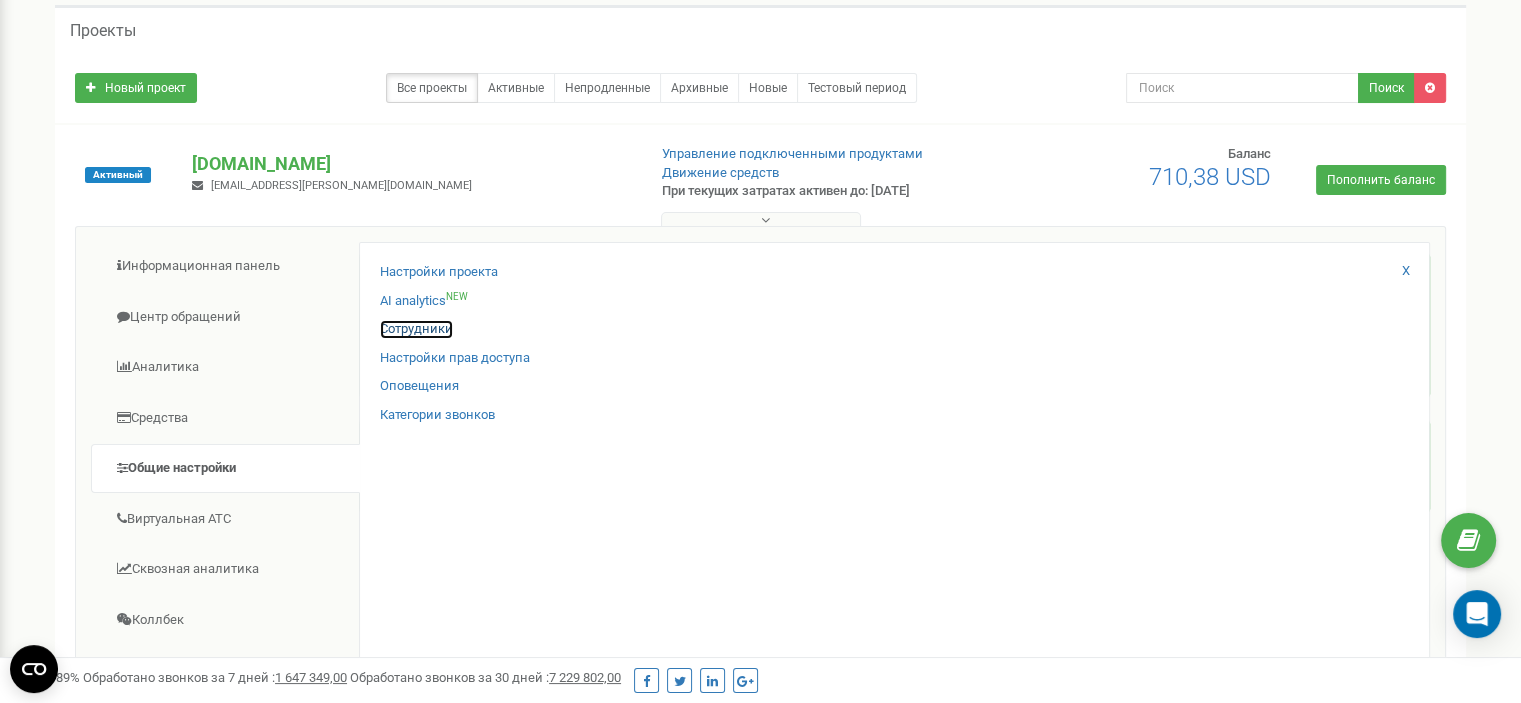 click on "Сотрудники" at bounding box center (416, 329) 